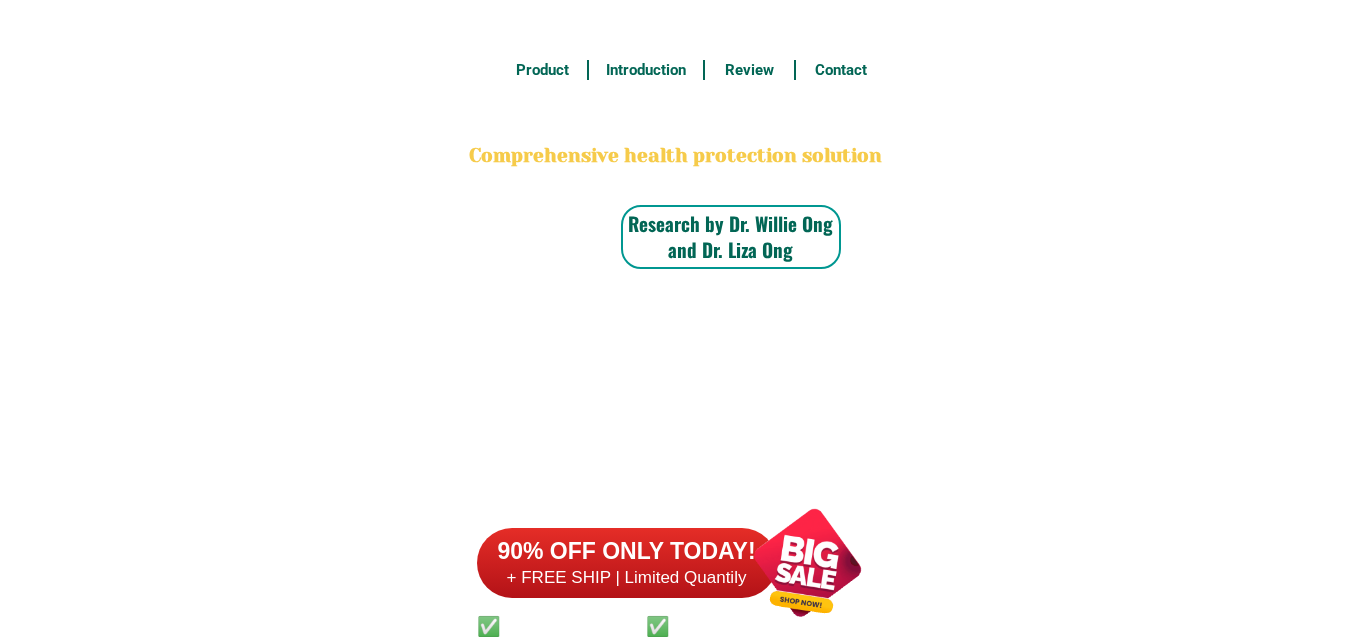 scroll, scrollTop: 15533, scrollLeft: 0, axis: vertical 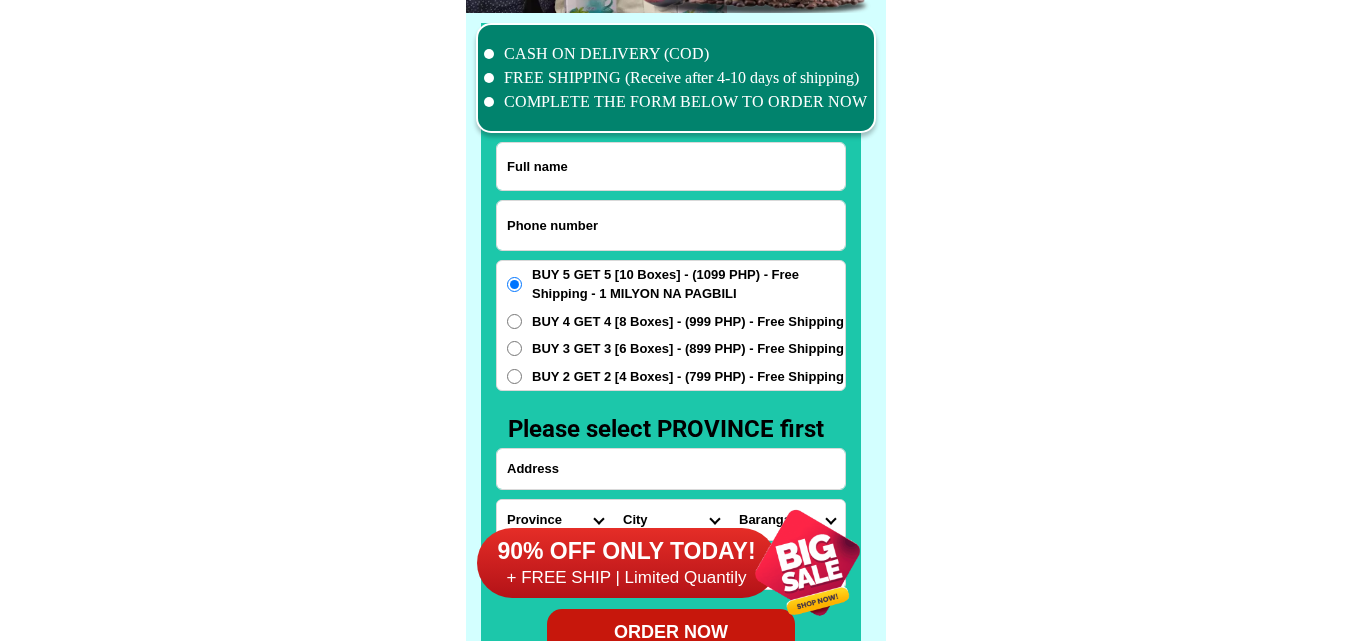 click at bounding box center [671, 225] 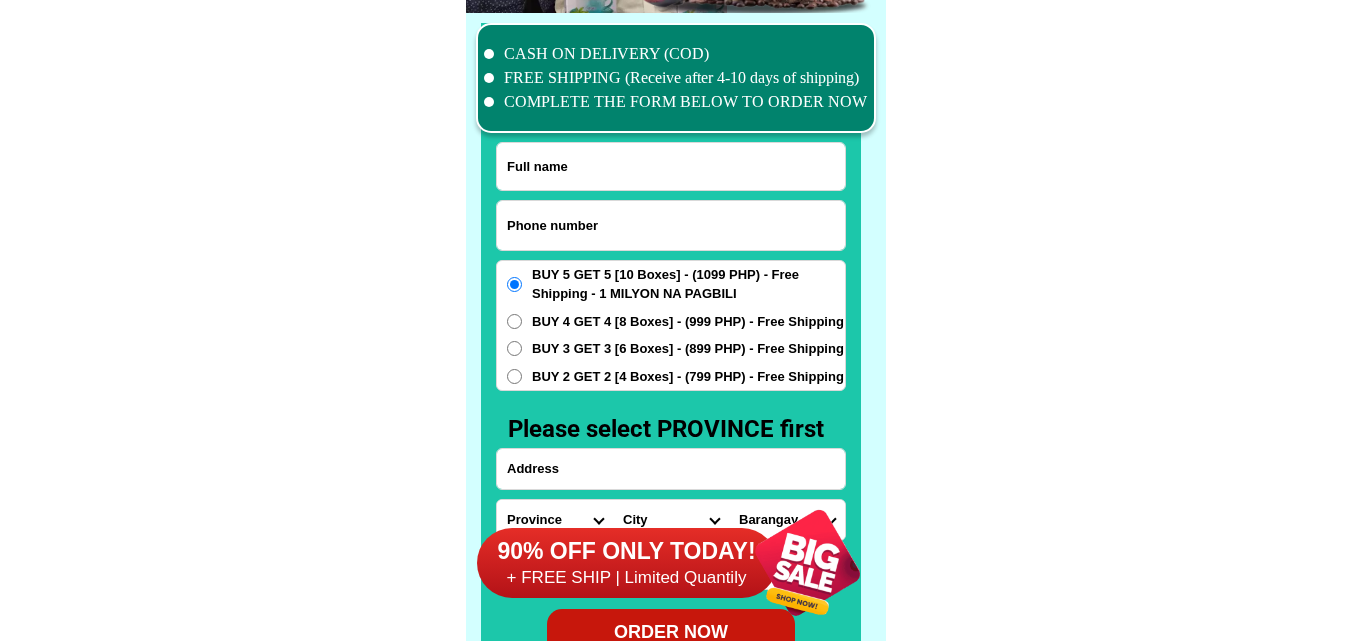 paste on "[PHONE]" 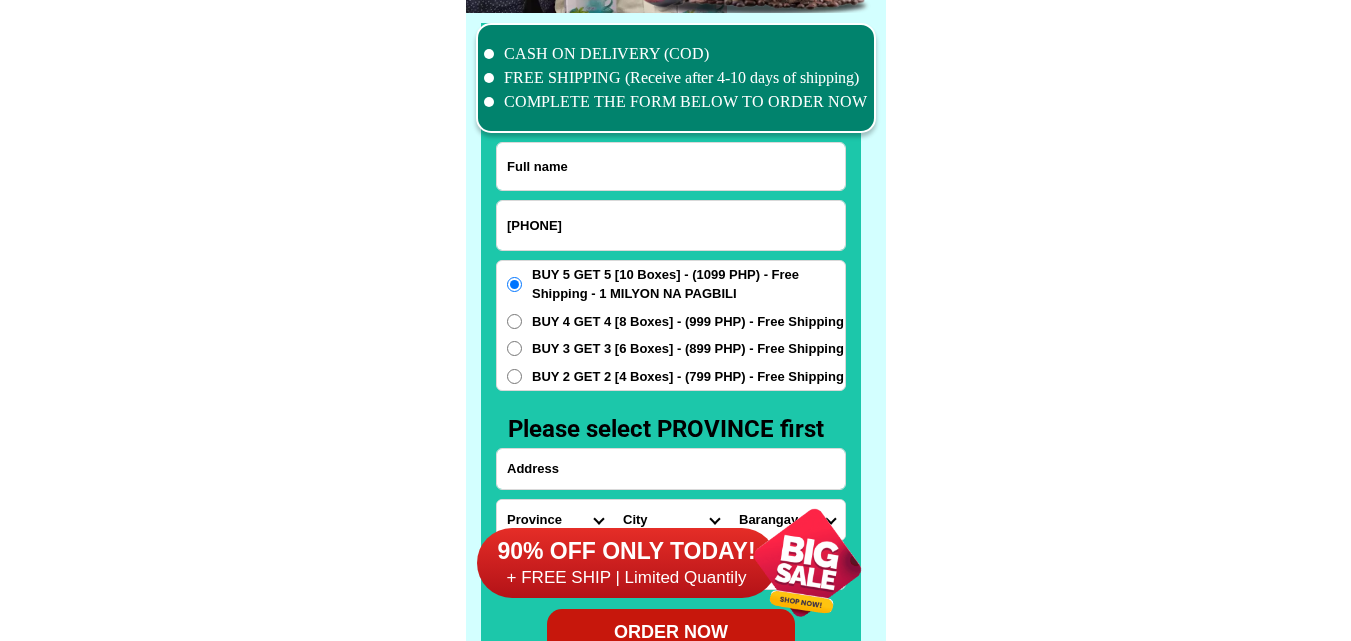 type on "[PHONE]" 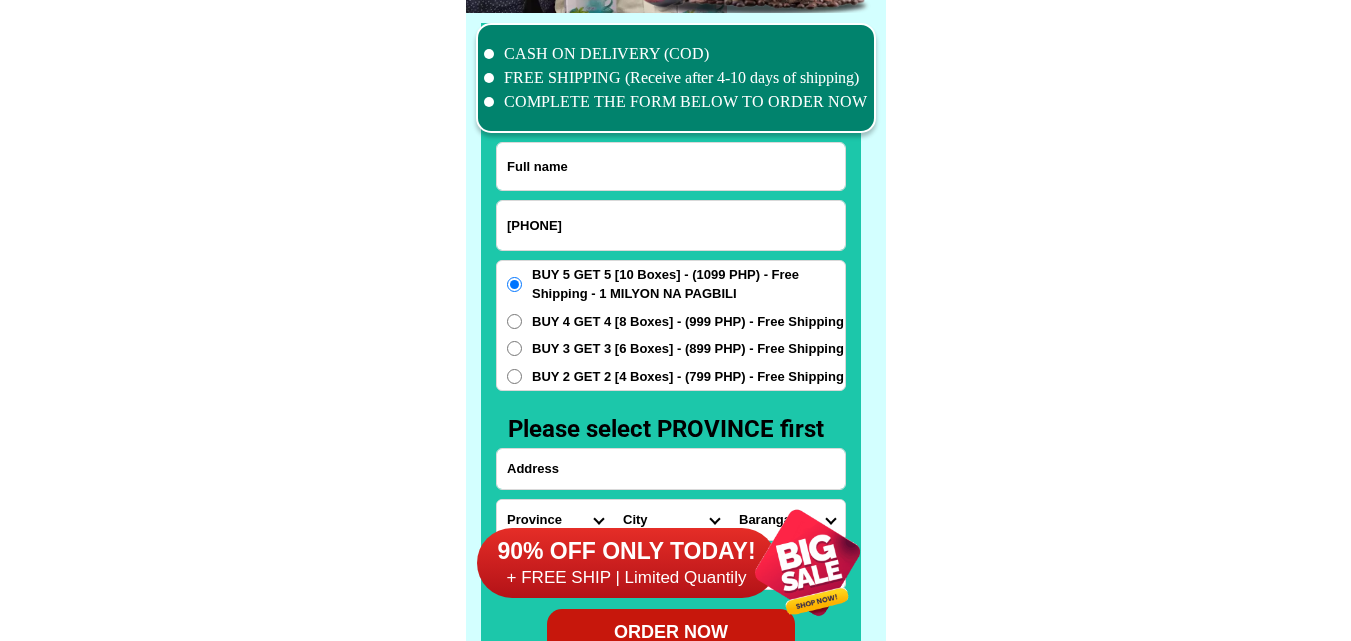 paste on "Deding [LAST]" 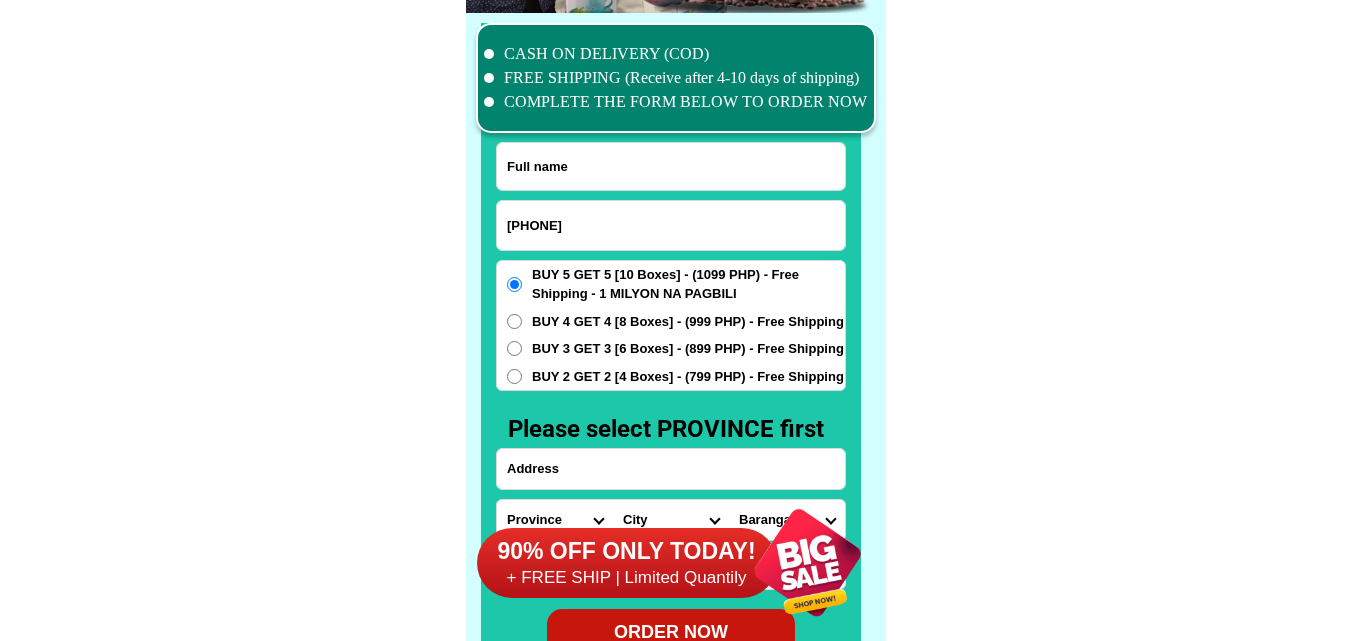 drag, startPoint x: 639, startPoint y: 175, endPoint x: 421, endPoint y: 73, distance: 240.68236 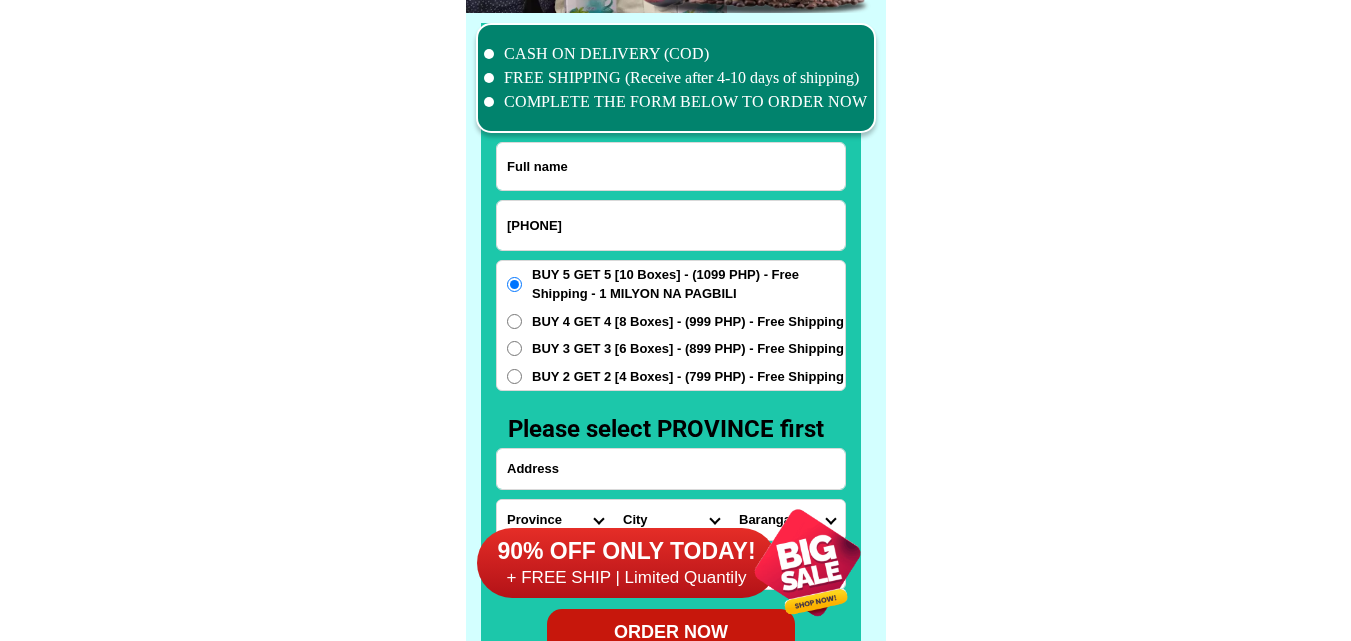 click at bounding box center [671, 166] 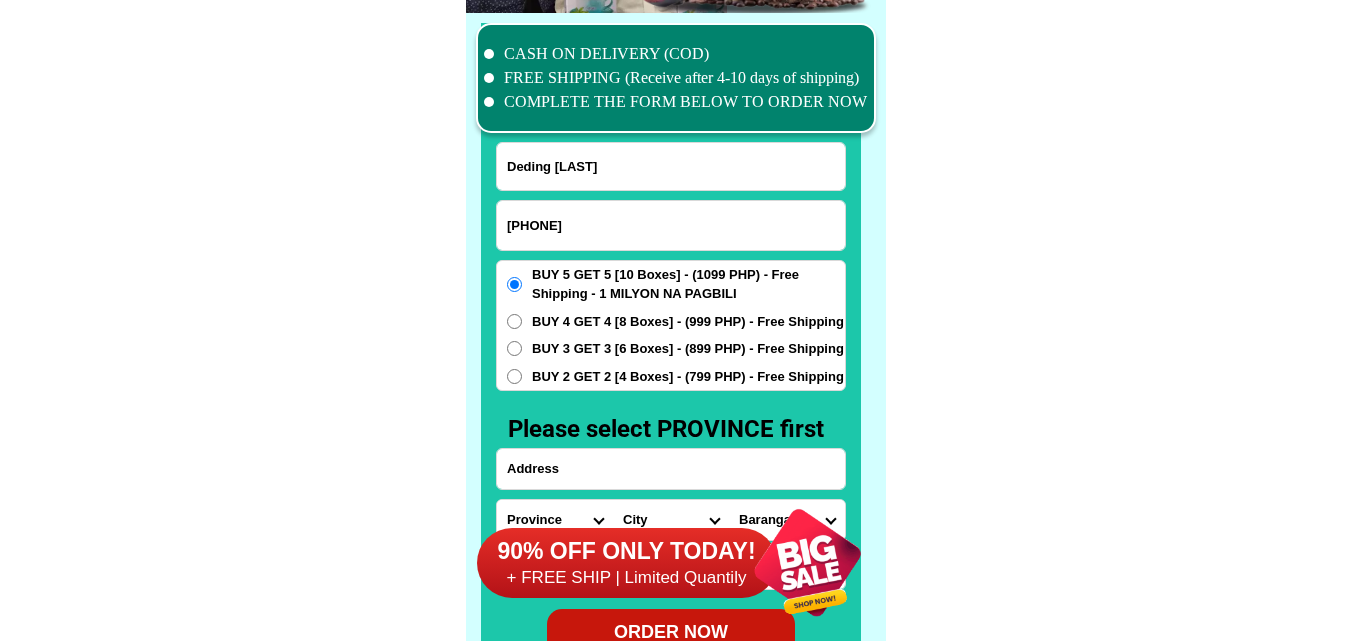 type on "Deding [LAST]" 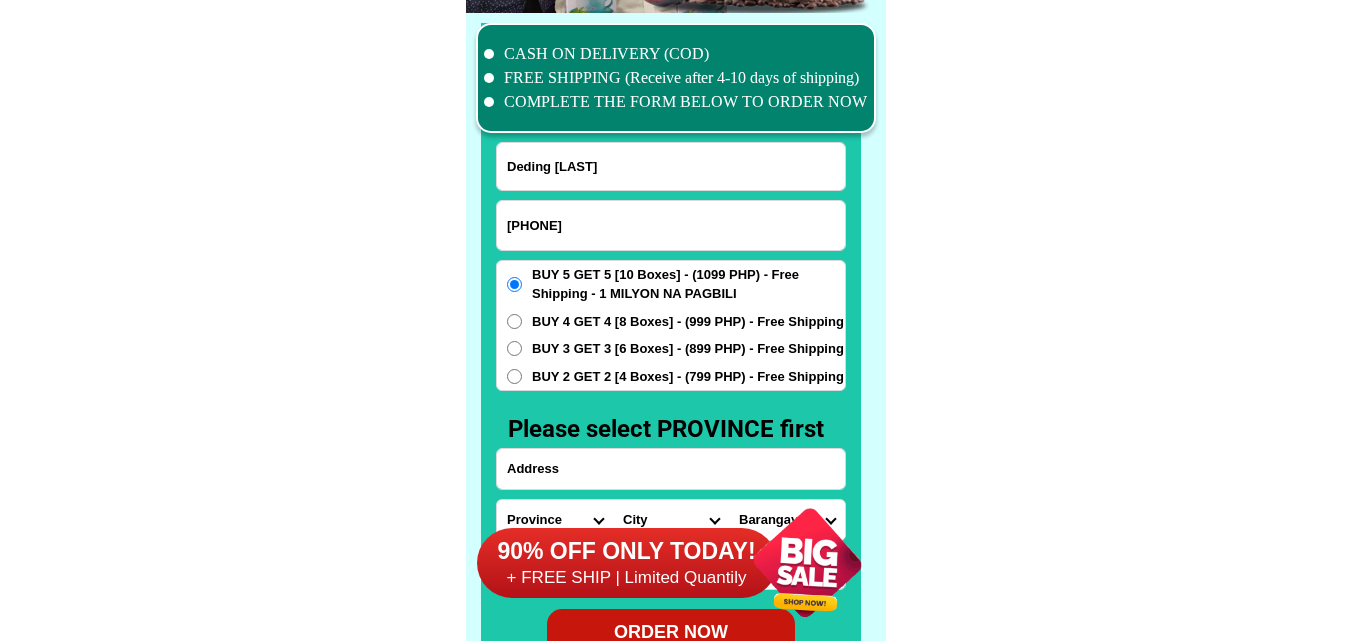 click at bounding box center [671, 469] 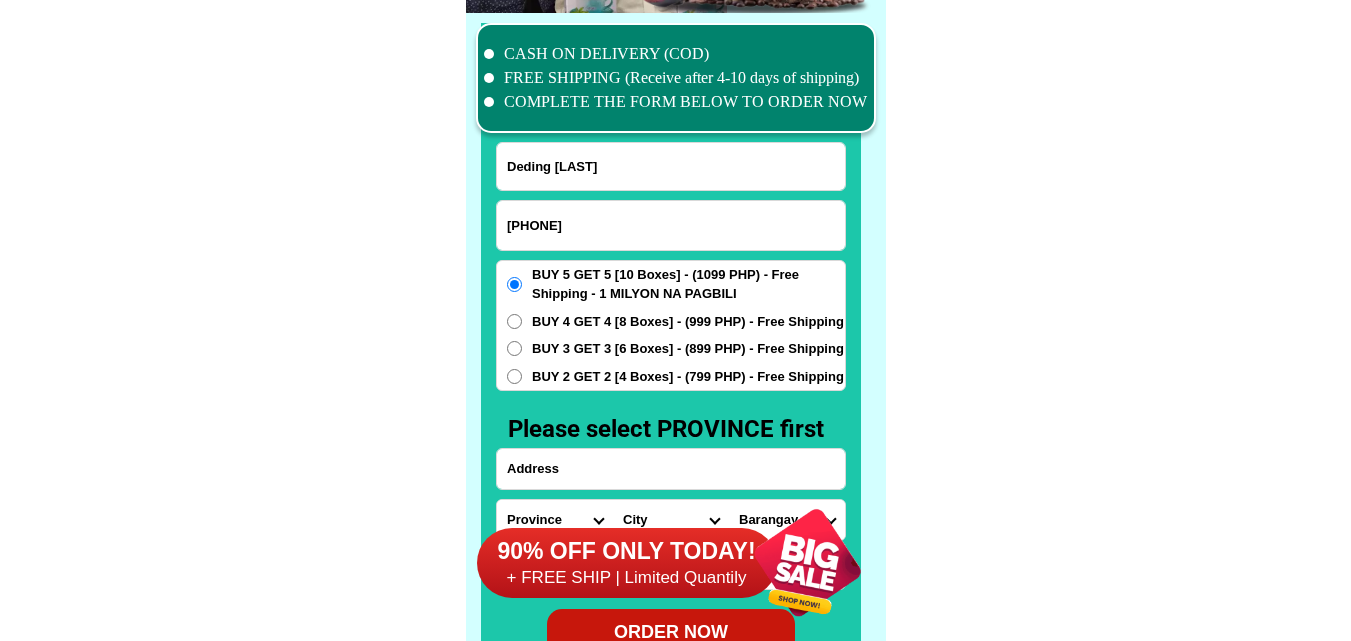 paste on "[NUMBER] [STREET], [CITY], [STATE]" 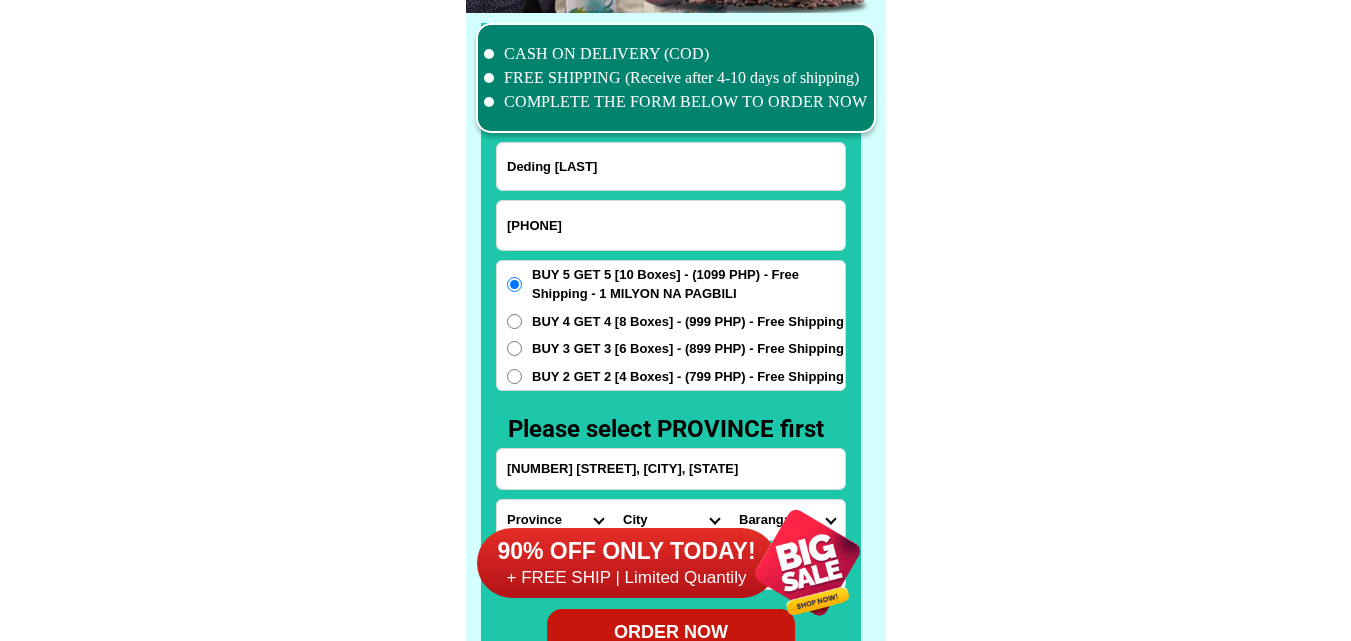 scroll, scrollTop: 0, scrollLeft: 103, axis: horizontal 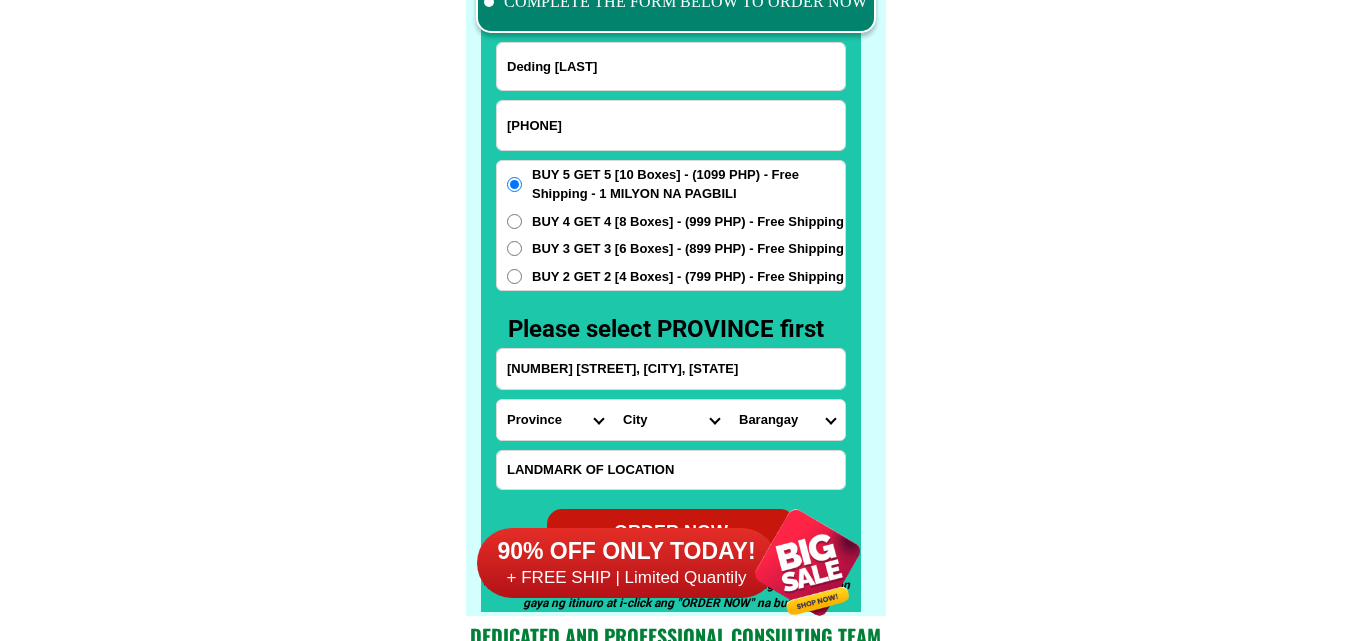 type on "[NUMBER] [STREET], [CITY], [STATE]" 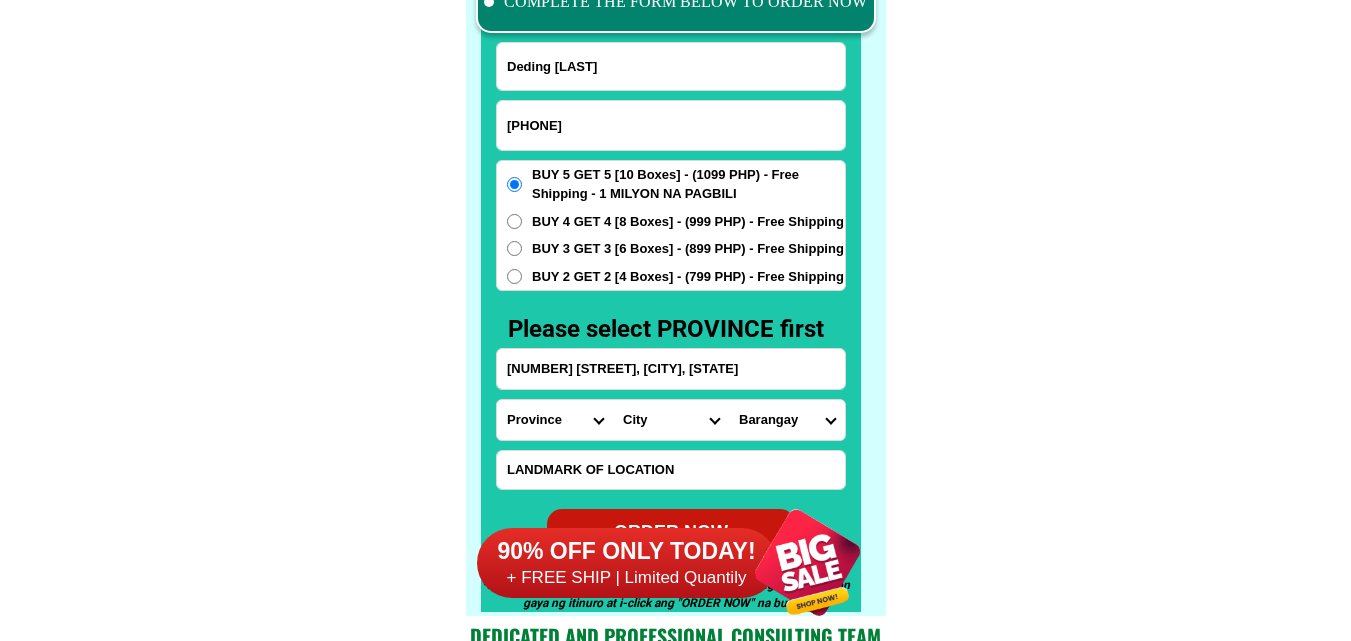 drag, startPoint x: 970, startPoint y: 349, endPoint x: 856, endPoint y: 376, distance: 117.15375 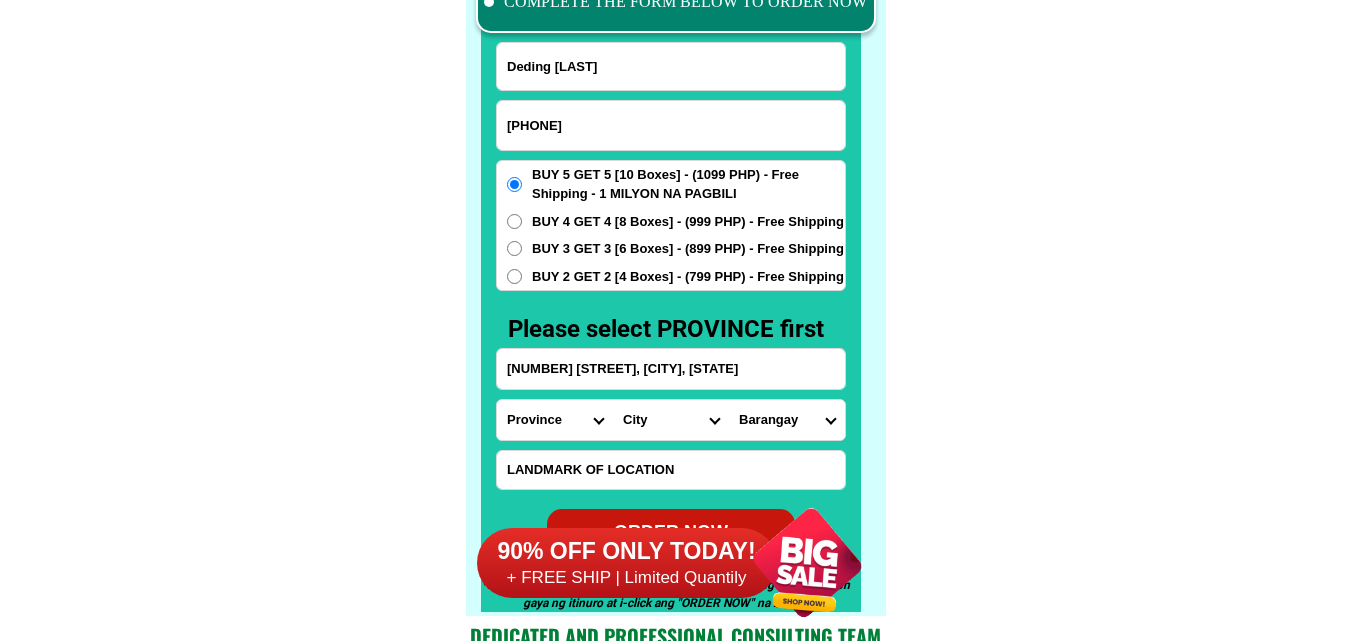 click on "FREE SHIPPING NATIONWIDE Contact Review Introduction Product BONA VITA COFFEE Comprehensive health protection solution
Research by Dr. Willie Ong and Dr. Liza Ong ✅ 𝙰𝚗𝚝𝚒 𝙲𝚊𝚗𝚌𝚎𝚛 ✅ 𝙰𝚗𝚝𝚒 𝚂𝚝𝚛𝚘𝚔𝚎
✅ 𝙰𝚗𝚝𝚒 𝙳𝚒𝚊𝚋𝚎𝚝𝚒𝚌 ✅ 𝙳𝚒𝚊𝚋𝚎𝚝𝚎𝚜 FAKE VS ORIGINAL Noon: nagkaroon ng cancer, hindi makalakad ng normal pagkatapos: uminom ng Bonavita dalawang beses sa isang araw, maaaring maglakad nang mag-isa, bawasan ang mga sintomas ng kanser The product has been certified for
safety and effectiveness Prevent and combat signs of diabetes, hypertension, and cardiovascular diseases Helps strengthen bones and joints Prevent cancer Reduce excess fat Anti-aging BONAVITA CAFE WITH HYDROLYZED COLLAGEN Enemy of the cause of disease LIZA ONG Doc Nutrition Department of Philippines General Hospital shared that BONA VITA CAFE sprouts are the panacea in anti - aging and anti-disease. Start After 1 week" at bounding box center (675, -6188) 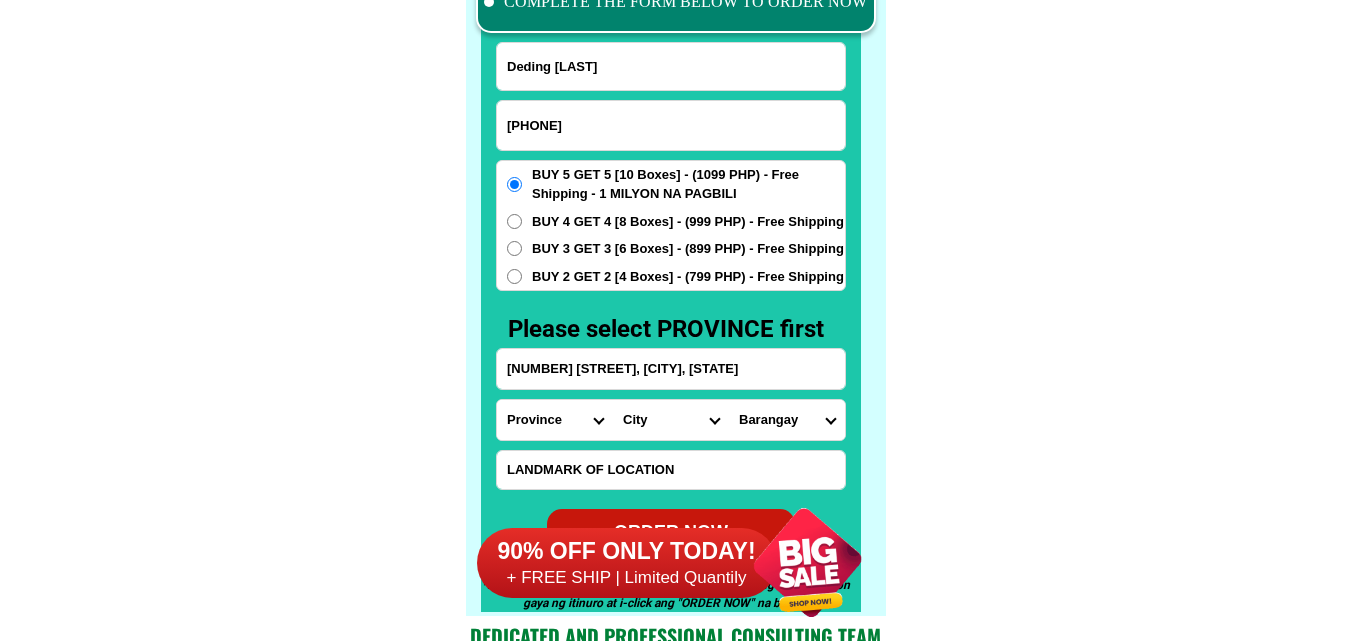 scroll, scrollTop: 0, scrollLeft: 0, axis: both 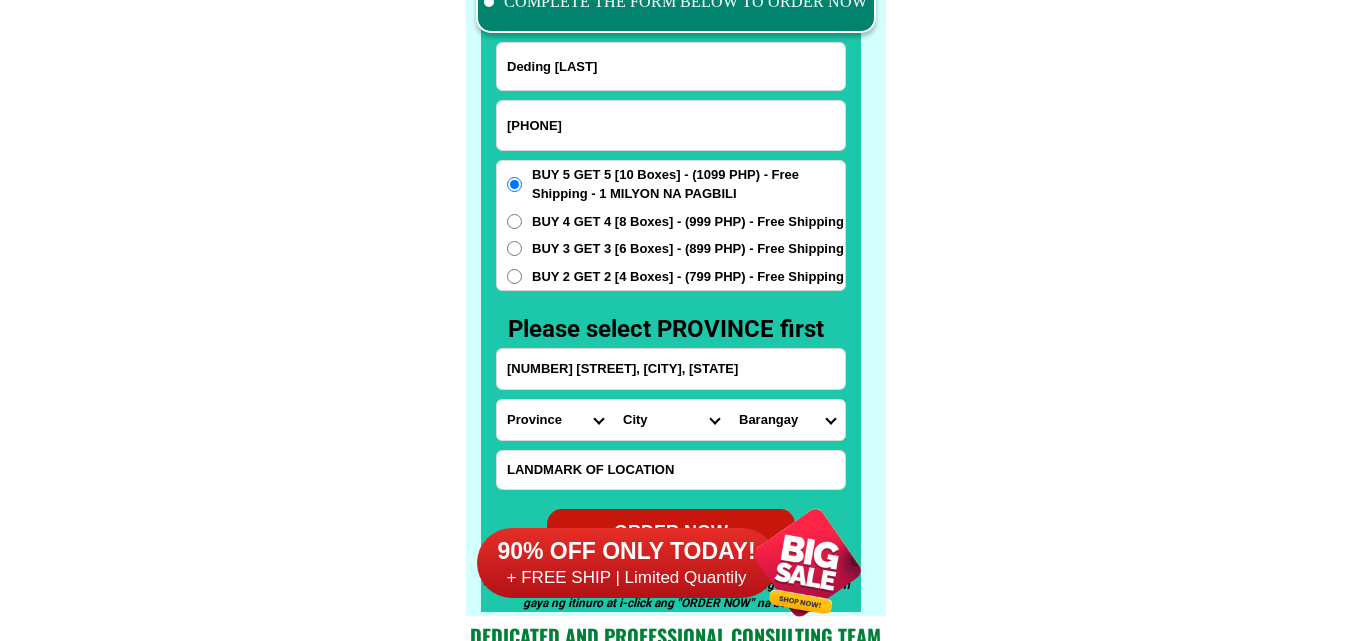 click on "Province Abra Agusan-del-norte Agusan-del-sur Aklan Albay Antique Apayao Aurora Basilan Bataan Batanes Batangas Benguet Biliran Bohol Bukidnon Bulacan Cagayan Camarines-norte Camarines-sur Camiguin Capiz Catanduanes Cavite Cebu Cotabato Davao-de-oro Davao-del-norte Davao-del-sur Davao-occidental Davao-oriental Dinagat-islands Eastern-samar Guimaras Ifugao Ilocos-norte Ilocos-sur Iloilo Isabela Kalinga La-union Laguna Lanao-del-norte Lanao-del-sur Leyte Maguindanao Marinduque Masbate Metro-manila Misamis-occidental Misamis-oriental Mountain-province Negros-occidental Negros-oriental Northern-samar Nueva-ecija Nueva-vizcaya Occidental-mindoro Oriental-mindoro Palawan Pampanga Pangasinan Quezon Quirino Rizal Romblon Sarangani Siquijor Sorsogon South-cotabato Southern-leyte Sultan-kudarat Sulu Surigao-del-norte Surigao-del-sur Tarlac Tawi-tawi Western-samar Zambales Zamboanga-del-norte Zamboanga-del-sur Zamboanga-sibugay" at bounding box center (555, 420) 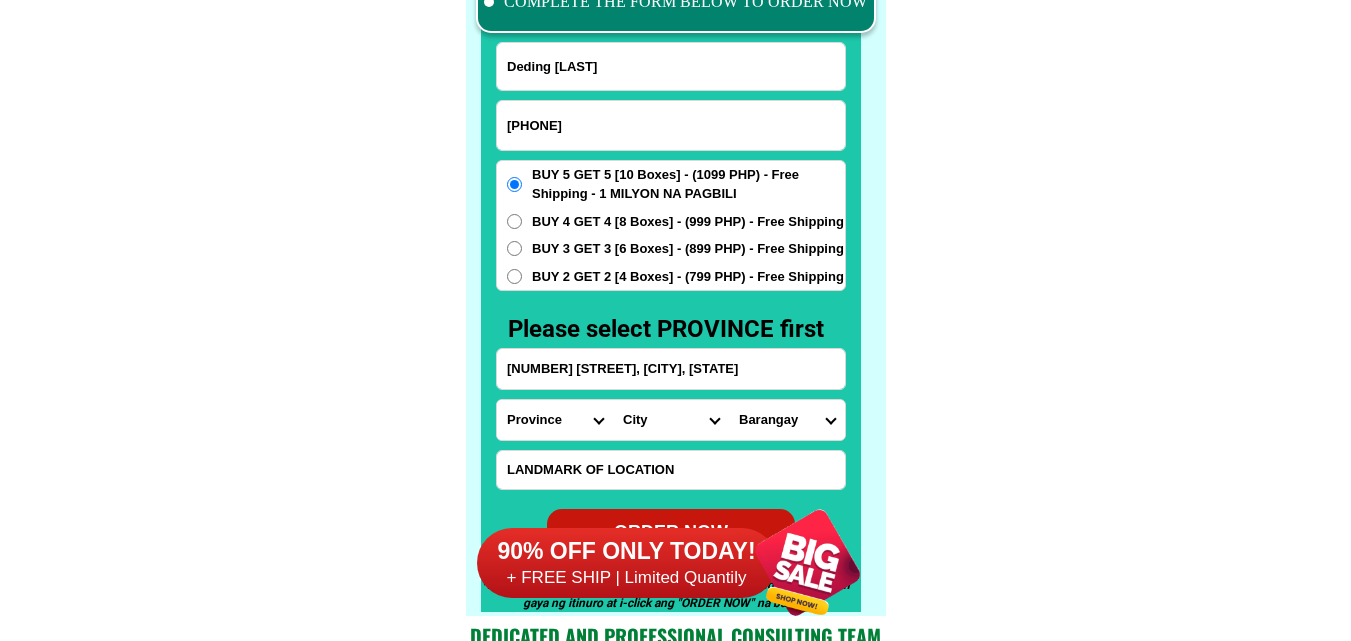 select on "63_196" 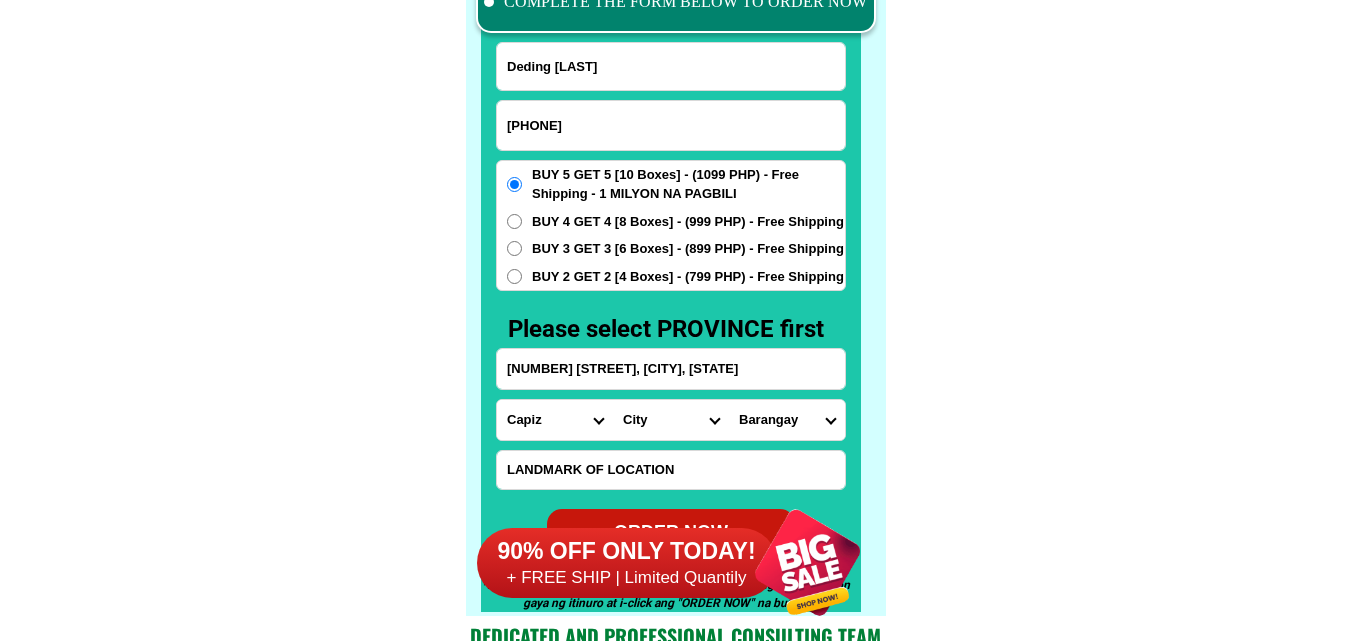 click on "Province Abra Agusan-del-norte Agusan-del-sur Aklan Albay Antique Apayao Aurora Basilan Bataan Batanes Batangas Benguet Biliran Bohol Bukidnon Bulacan Cagayan Camarines-norte Camarines-sur Camiguin Capiz Catanduanes Cavite Cebu Cotabato Davao-de-oro Davao-del-norte Davao-del-sur Davao-occidental Davao-oriental Dinagat-islands Eastern-samar Guimaras Ifugao Ilocos-norte Ilocos-sur Iloilo Isabela Kalinga La-union Laguna Lanao-del-norte Lanao-del-sur Leyte Maguindanao Marinduque Masbate Metro-manila Misamis-occidental Misamis-oriental Mountain-province Negros-occidental Negros-oriental Northern-samar Nueva-ecija Nueva-vizcaya Occidental-mindoro Oriental-mindoro Palawan Pampanga Pangasinan Quezon Quirino Rizal Romblon Sarangani Siquijor Sorsogon South-cotabato Southern-leyte Sultan-kudarat Sulu Surigao-del-norte Surigao-del-sur Tarlac Tawi-tawi Western-samar Zambales Zamboanga-del-norte Zamboanga-del-sur Zamboanga-sibugay" at bounding box center [555, 420] 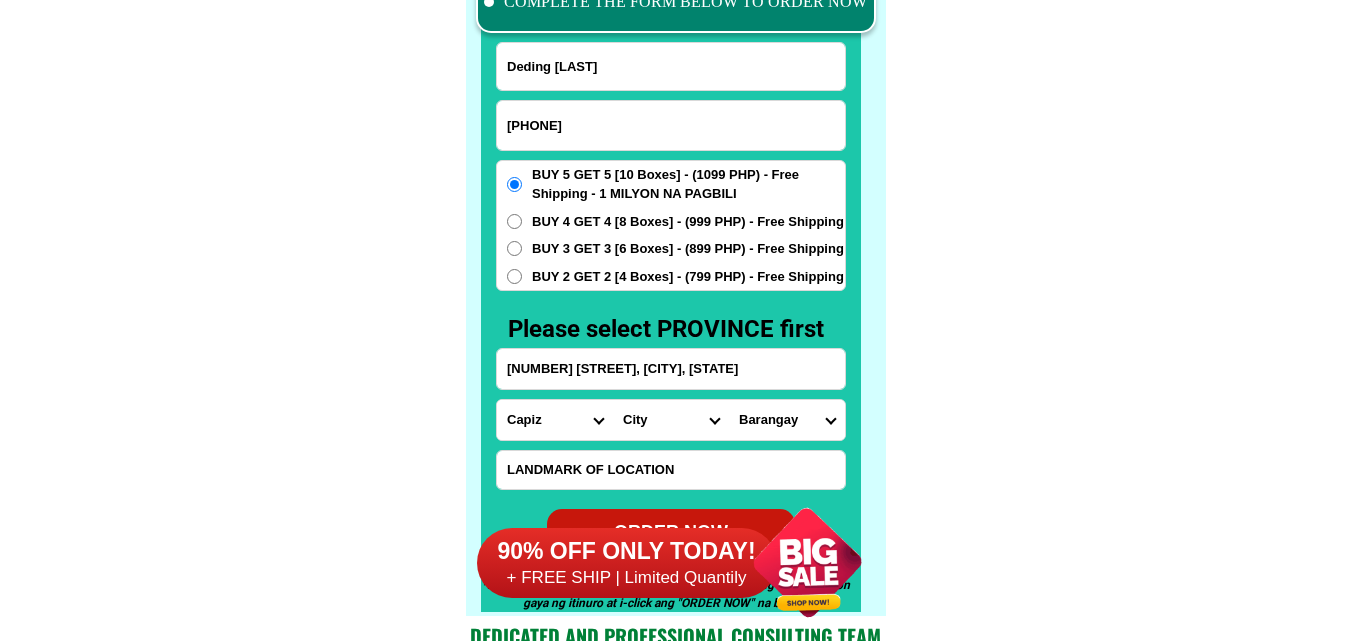click on "City Roxas-city Cuartero Dumalag Dumarao Ivisan Jamindan Ma-ayon Mambusao Panay Panitan Roxas-city Sapi-an Sigma Tapaz" at bounding box center [671, 420] 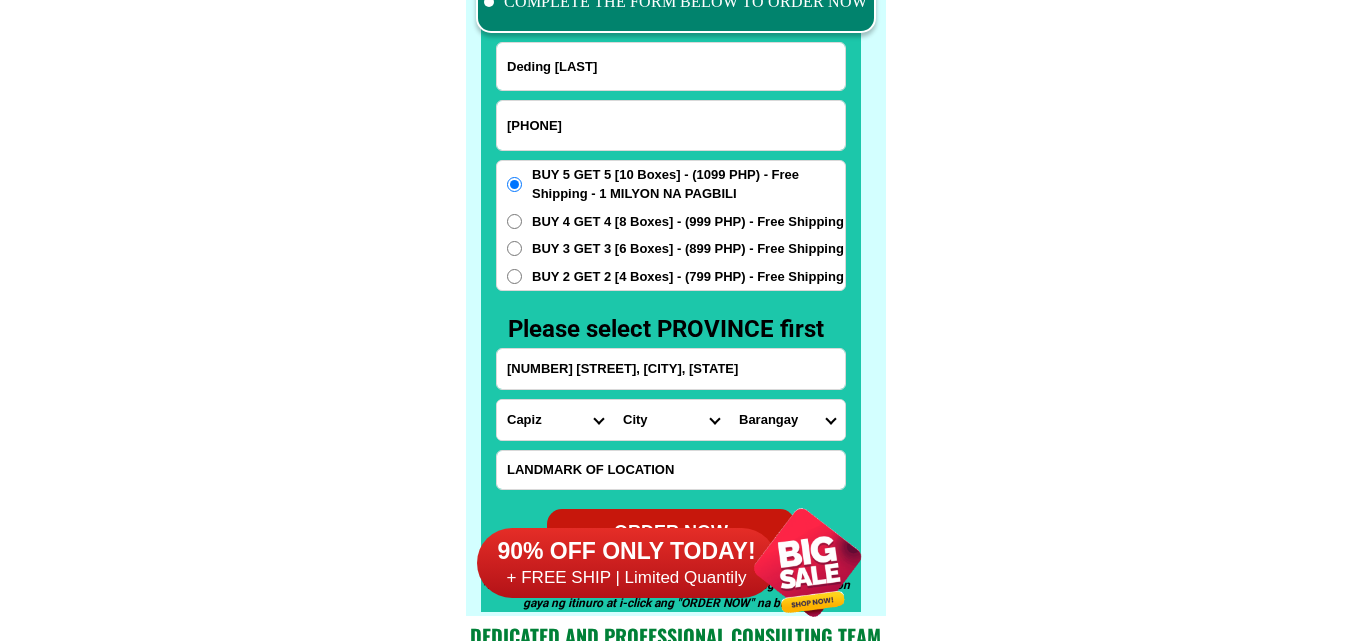 select on "63_1965049" 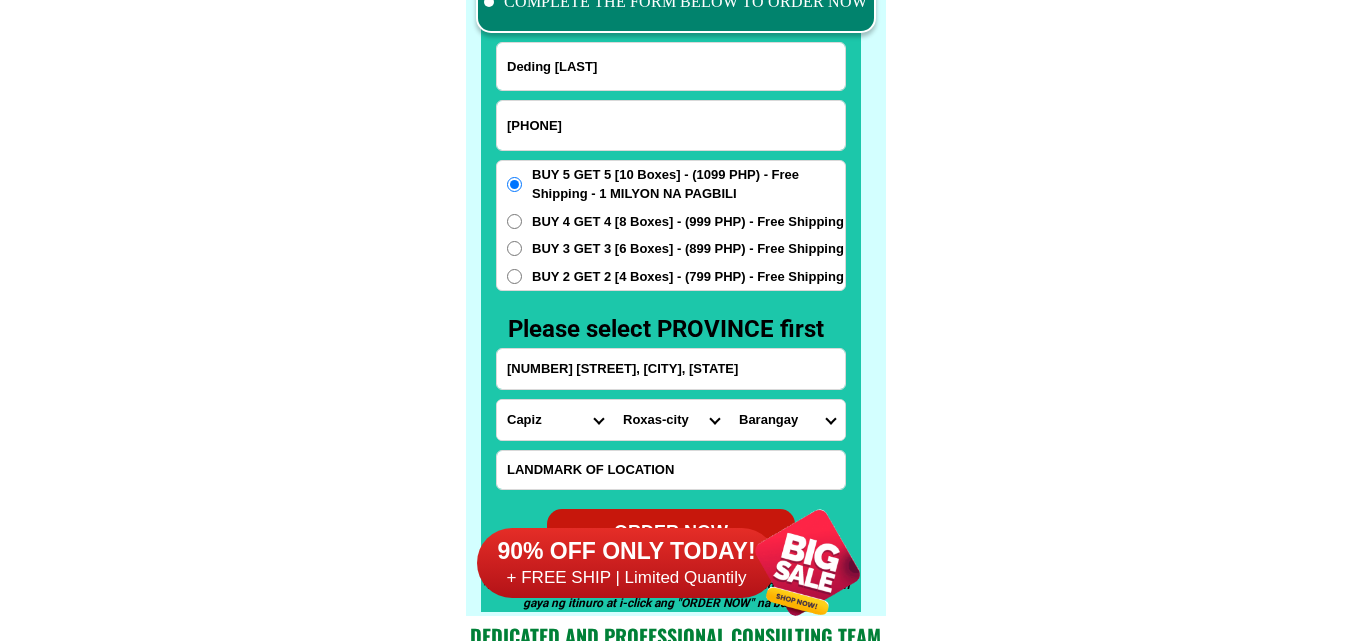 click on "City Roxas-city Cuartero Dumalag Dumarao Ivisan Jamindan Ma-ayon Mambusao Panay Panitan Roxas-city Sapi-an Sigma Tapaz" at bounding box center [671, 420] 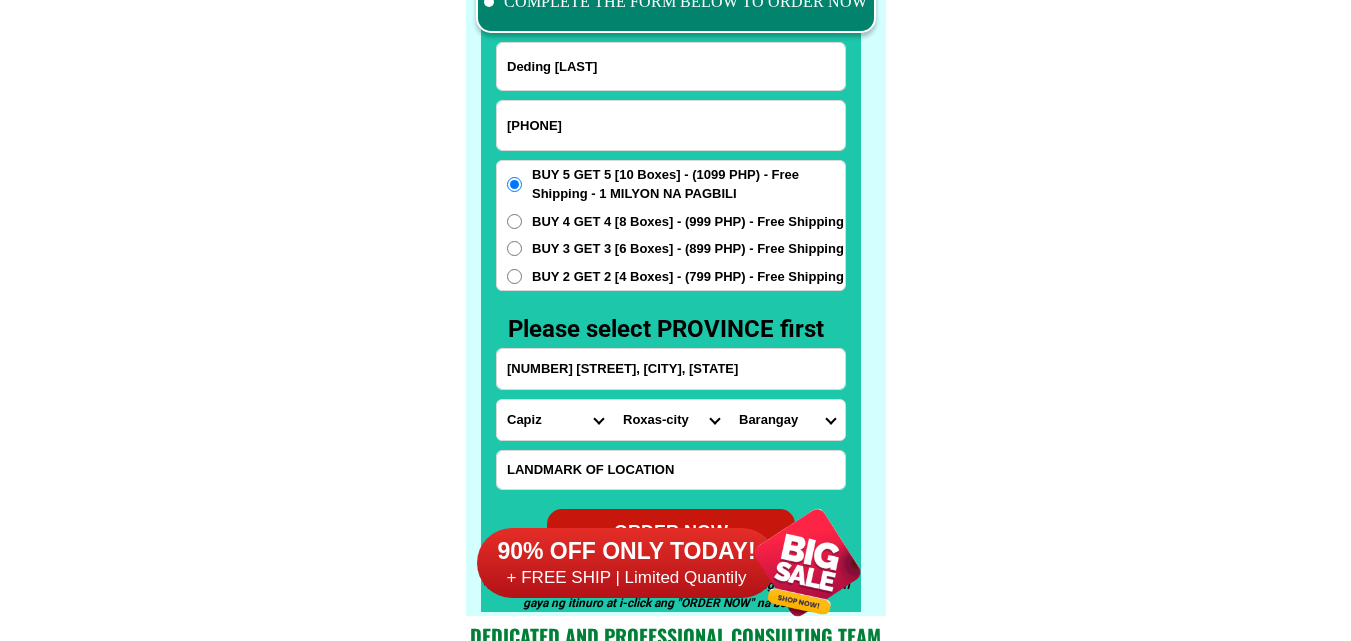 click on "[NUMBER] [STREET], [CITY], [STATE]" at bounding box center [671, 369] 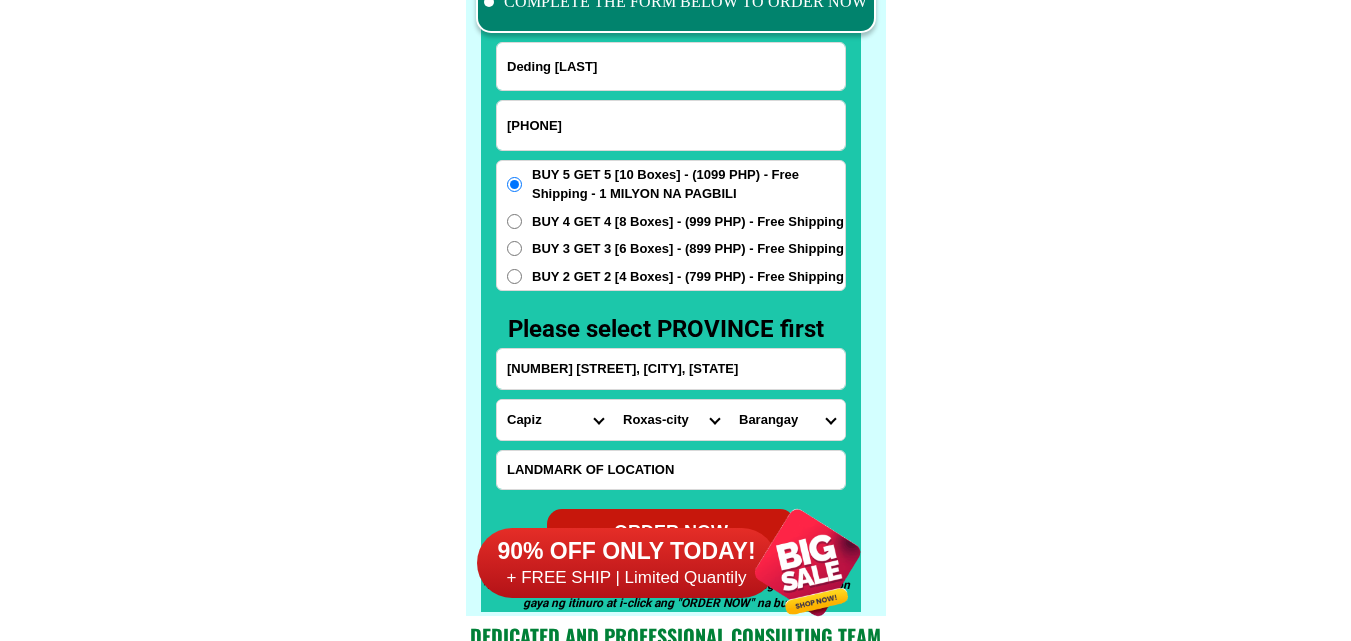 scroll, scrollTop: 0, scrollLeft: 97, axis: horizontal 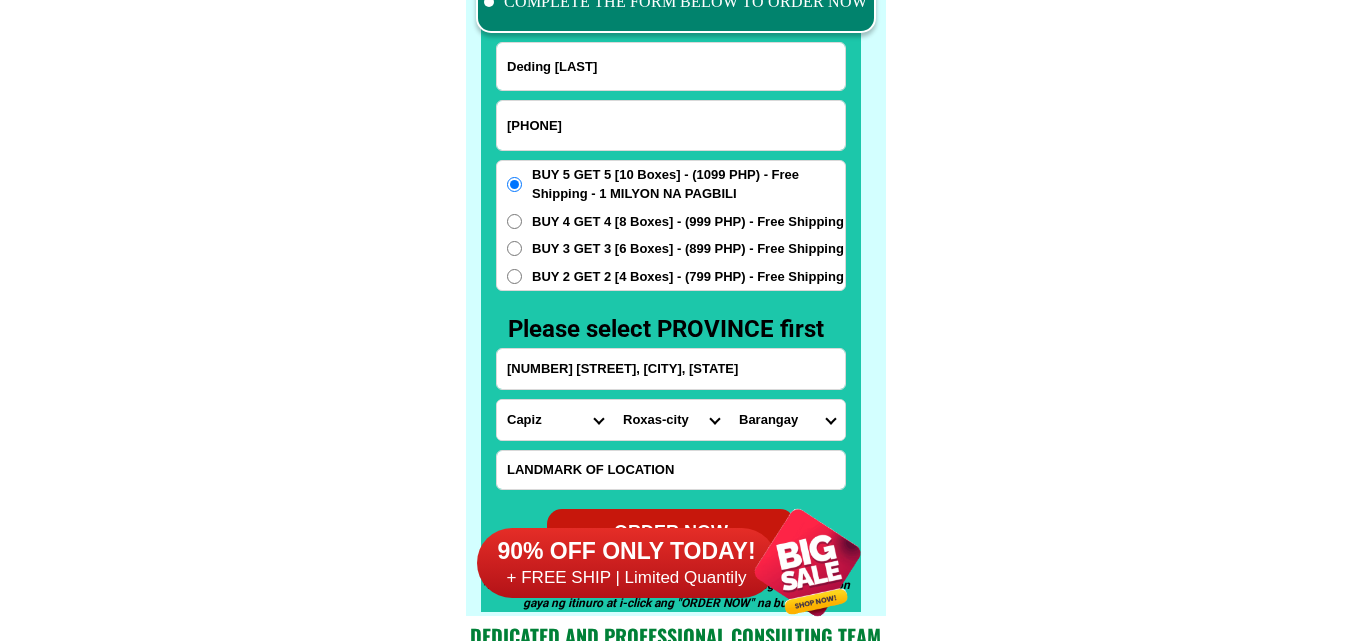 click on "Barangay Adlawan Bago Balijuagan Banica Barra Bato Baybay Bolo Cabugao Cagay Cogon Culajao Culasi Dayao Dinginan Dumolog Gabu-an Inzo arnaldo village (cadimahan) Jumaguicjic Lanot Lawa-an Libas Liong Loctugan Lonoy Milibili Mongpong Olotayan Poblacion i (barangay i) Poblacion ii (barangay ii) Poblacion iii (barangay iii) Poblacion iv (barangay iv) Poblacion ix (barangay ix) Poblacion v (barangay v) Poblacion vi (barangay vi) Poblacion vii (barangay vii) Poblacion viii (barangayviii) Poblacion x (barangay x) Poblacion xi (barangay xi) Punta cogon Punta tabuc San jose Sibaguan Talon Tanque Tanza Tiza" at bounding box center [787, 420] 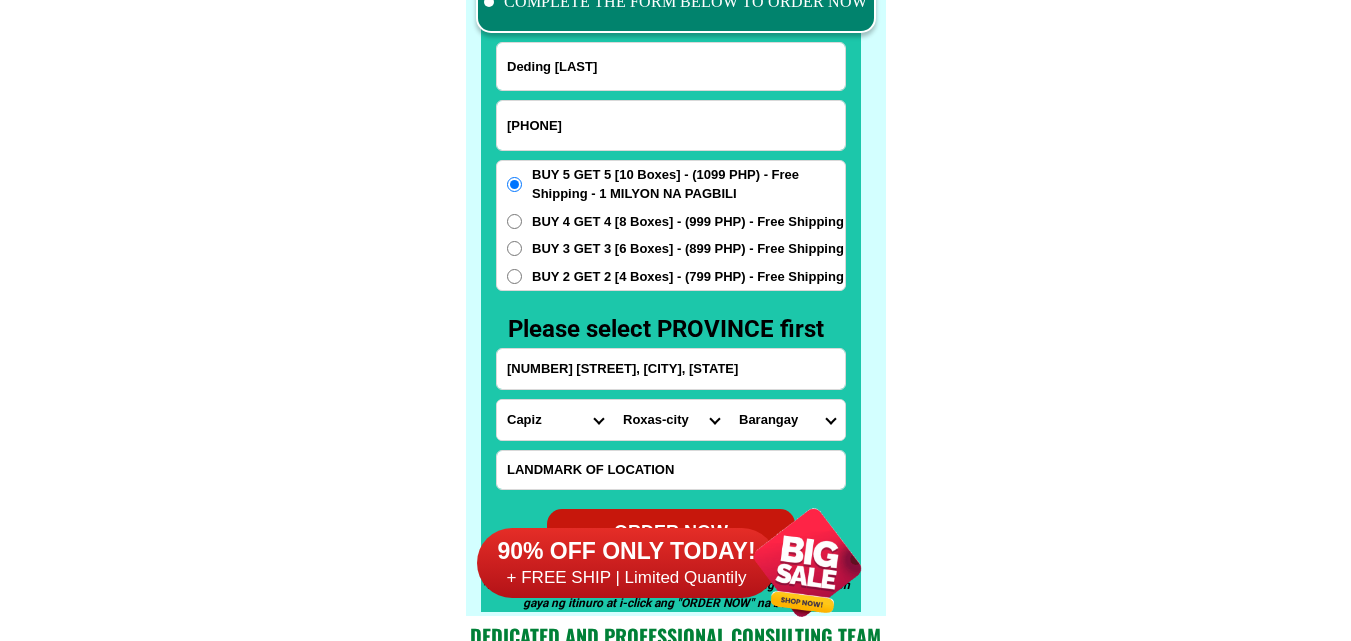 select on "63_19650493475" 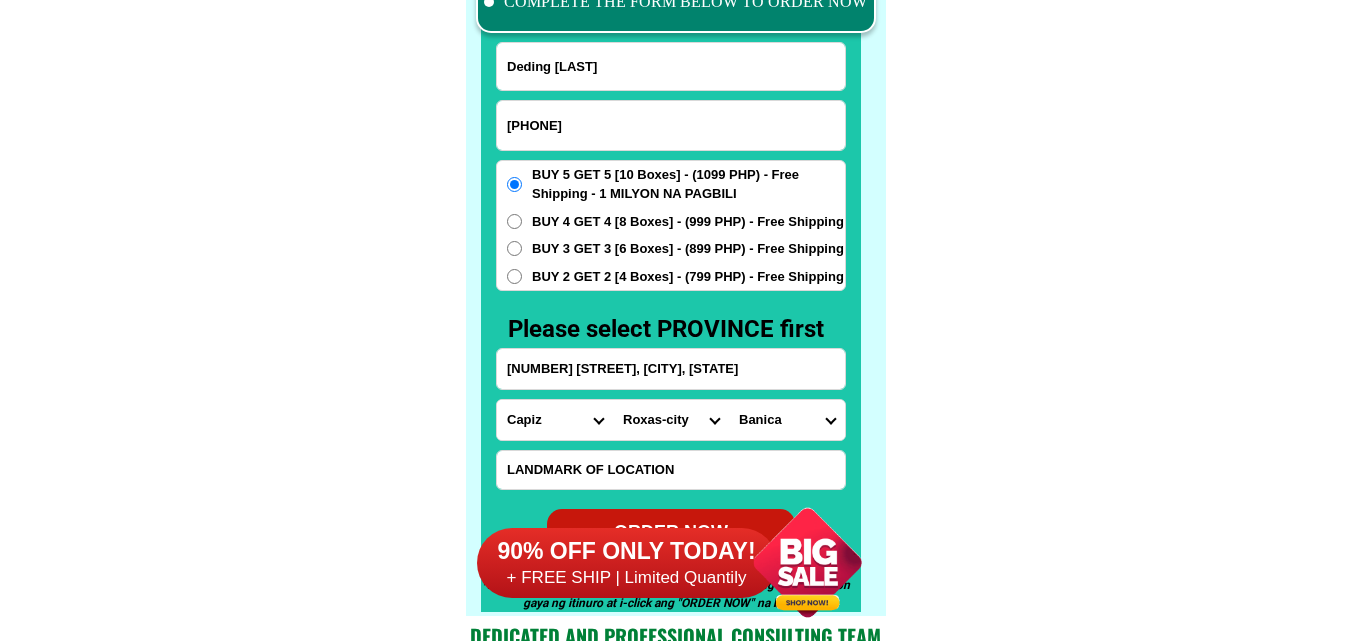 click on "Barangay Adlawan Bago Balijuagan Banica Barra Bato Baybay Bolo Cabugao Cagay Cogon Culajao Culasi Dayao Dinginan Dumolog Gabu-an Inzo arnaldo village (cadimahan) Jumaguicjic Lanot Lawa-an Libas Liong Loctugan Lonoy Milibili Mongpong Olotayan Poblacion i (barangay i) Poblacion ii (barangay ii) Poblacion iii (barangay iii) Poblacion iv (barangay iv) Poblacion ix (barangay ix) Poblacion v (barangay v) Poblacion vi (barangay vi) Poblacion vii (barangay vii) Poblacion viii (barangayviii) Poblacion x (barangay x) Poblacion xi (barangay xi) Punta cogon Punta tabuc San jose Sibaguan Talon Tanque Tanza Tiza" at bounding box center (787, 420) 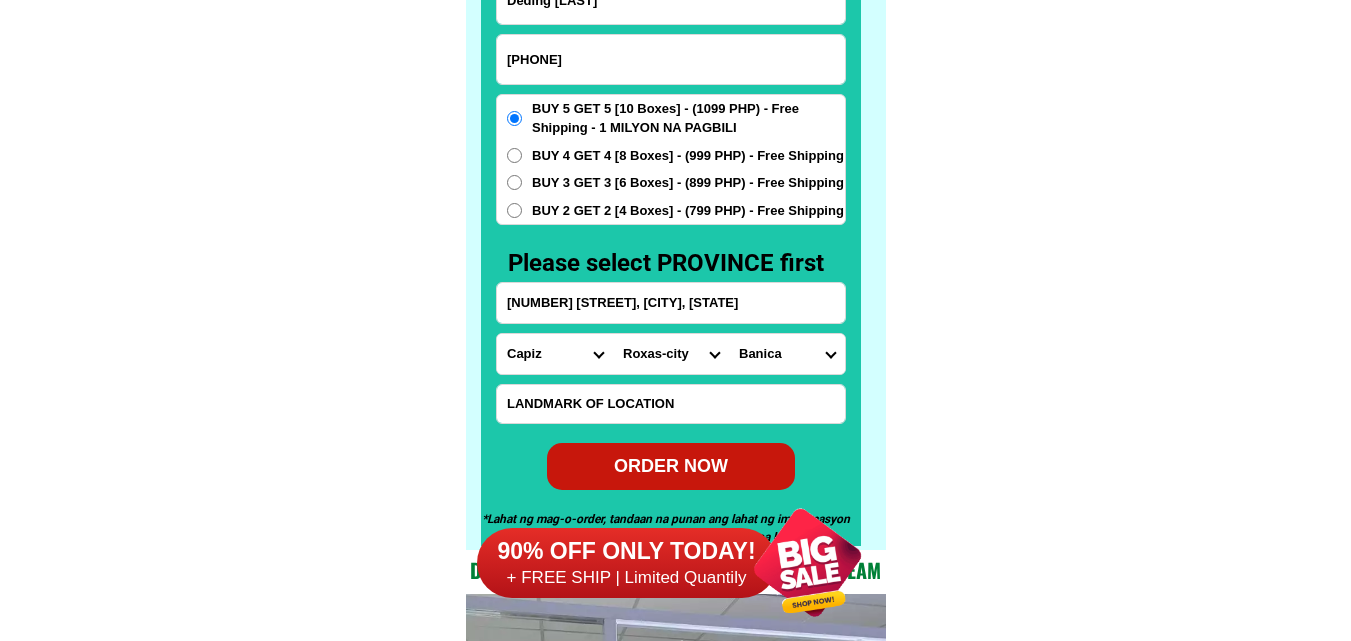 scroll, scrollTop: 15733, scrollLeft: 0, axis: vertical 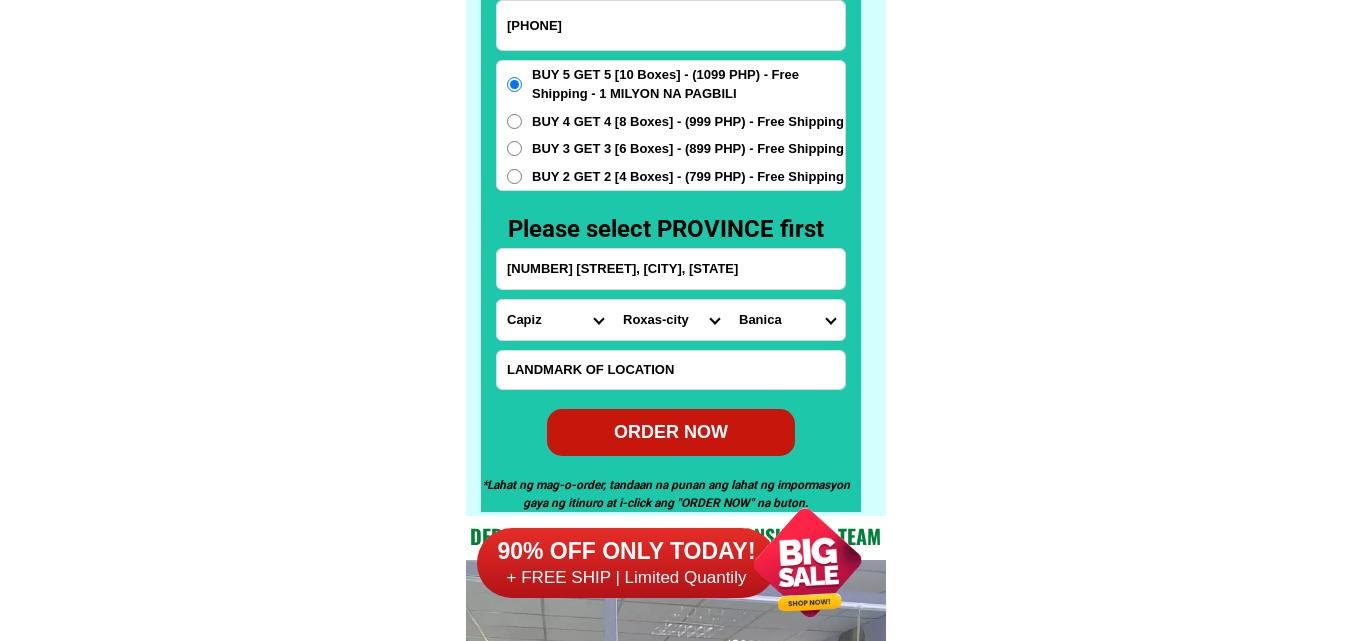 click on "ORDER NOW" at bounding box center [671, 431] 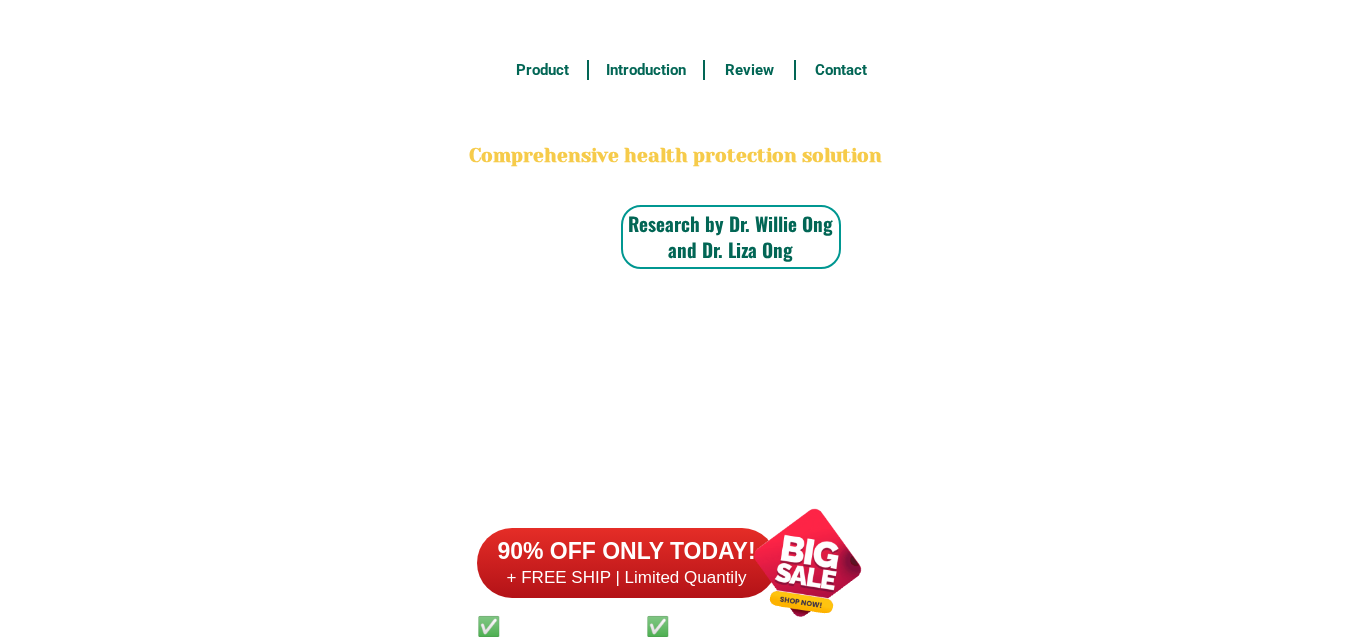 scroll, scrollTop: 15733, scrollLeft: 0, axis: vertical 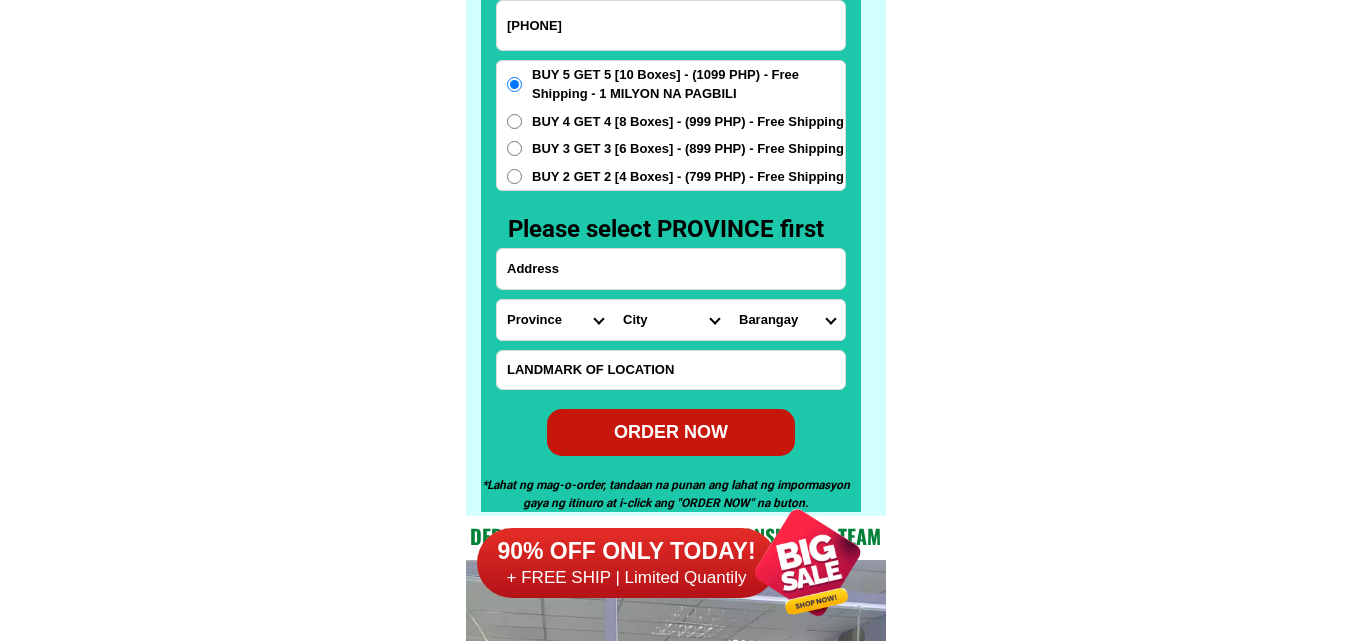 type on "[PHONE]" 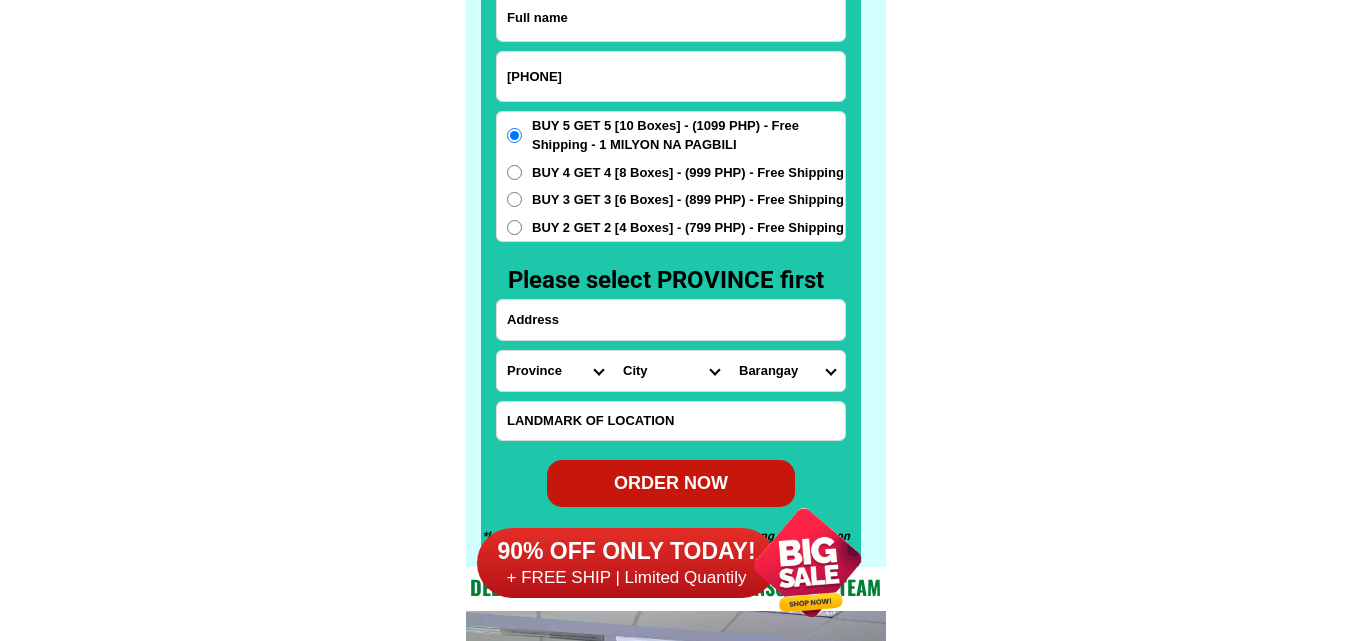 scroll, scrollTop: 15633, scrollLeft: 0, axis: vertical 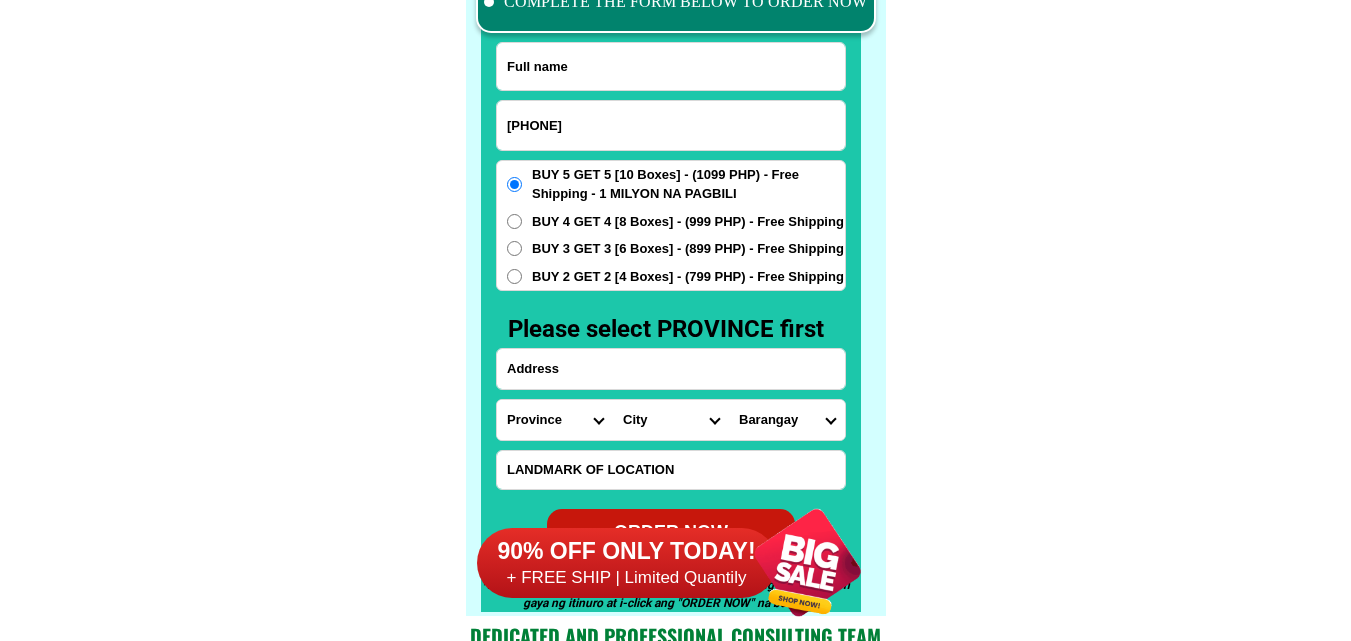 click at bounding box center (671, 66) 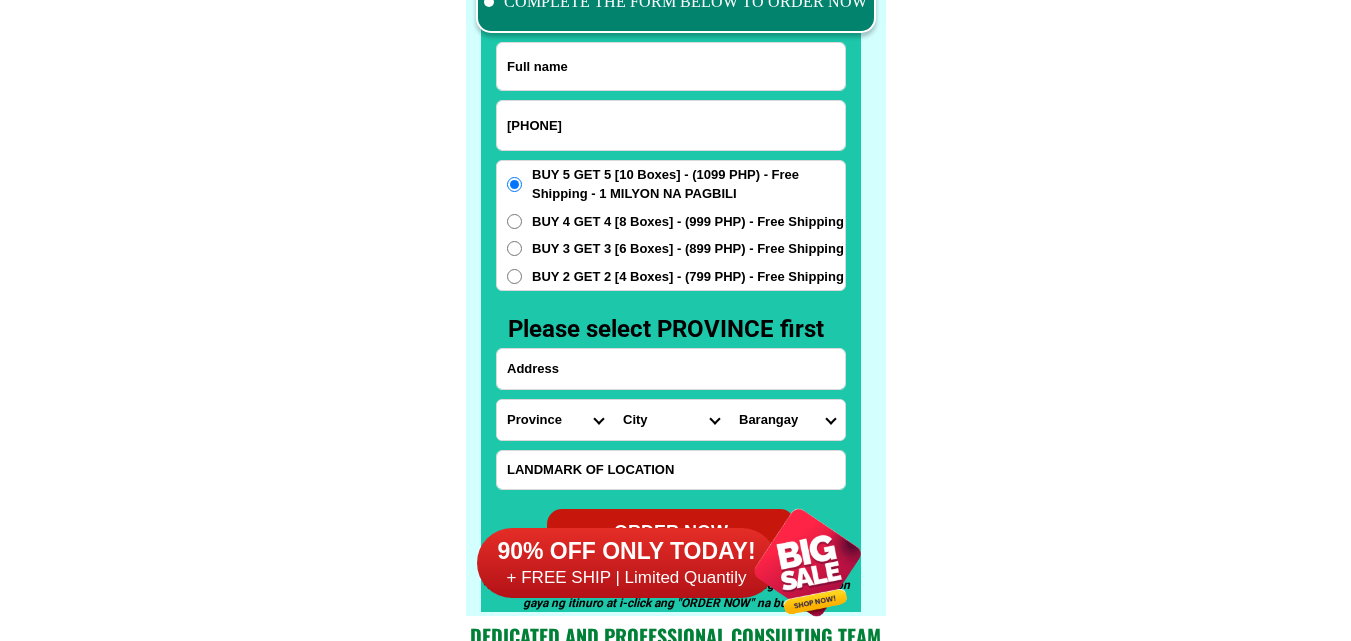 paste on "[FIRST] [LAST]" 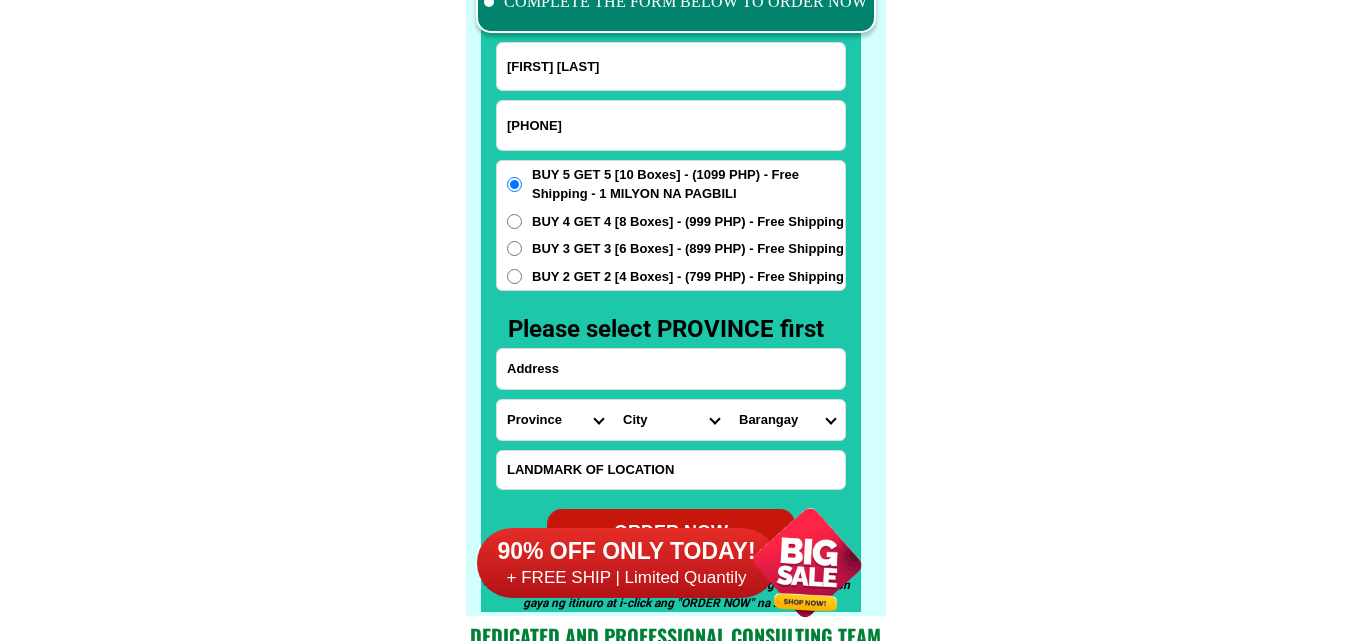 type on "[FIRST] [LAST]" 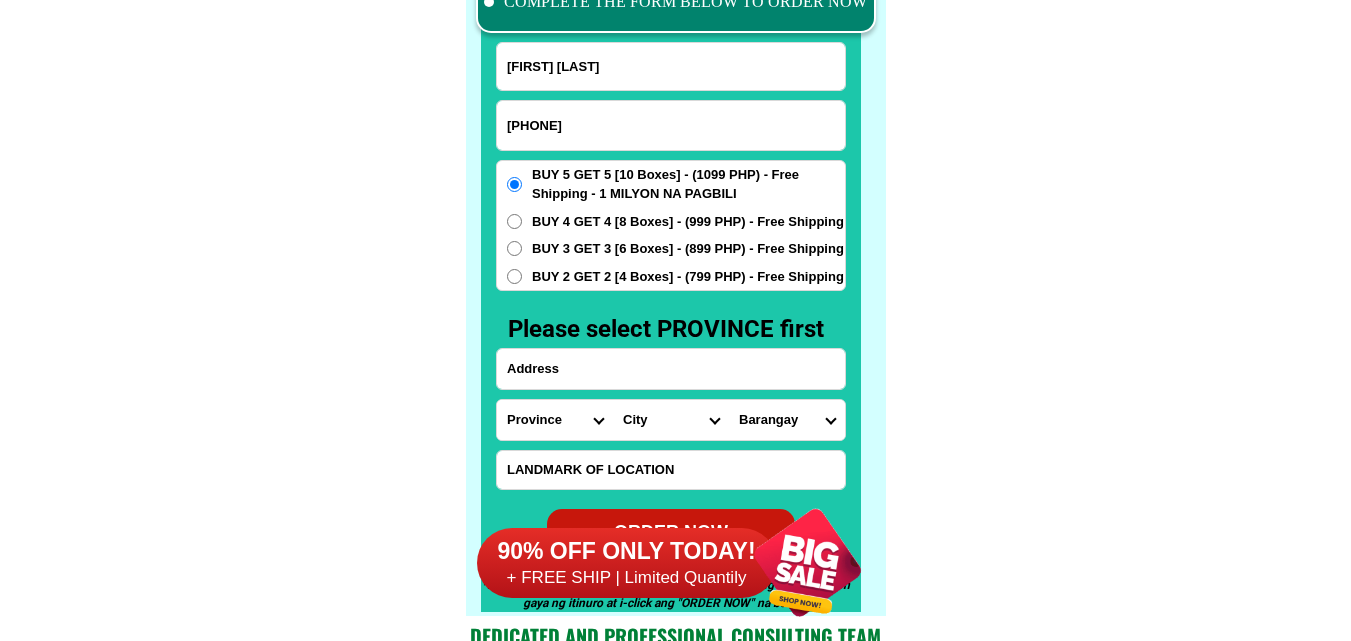 click at bounding box center [671, 369] 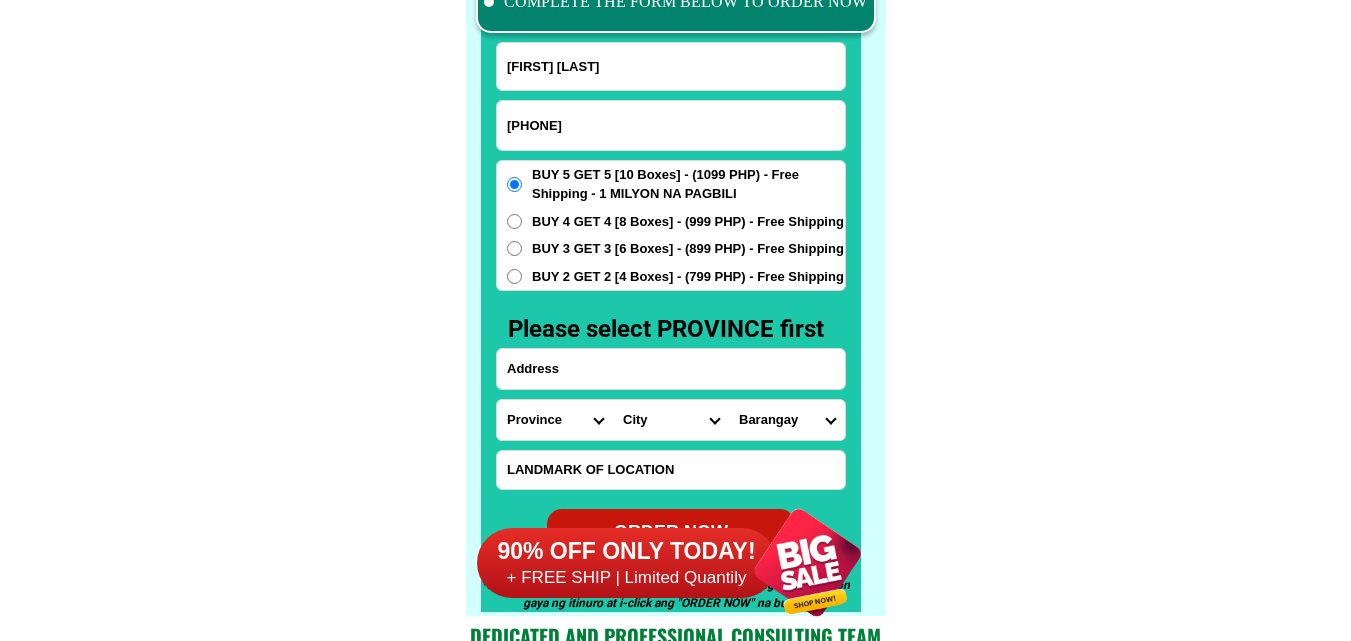 paste on "Purok Mahusay,Barangay Magugpo West,  Tagum City ,Davao Del Norte Philippines" 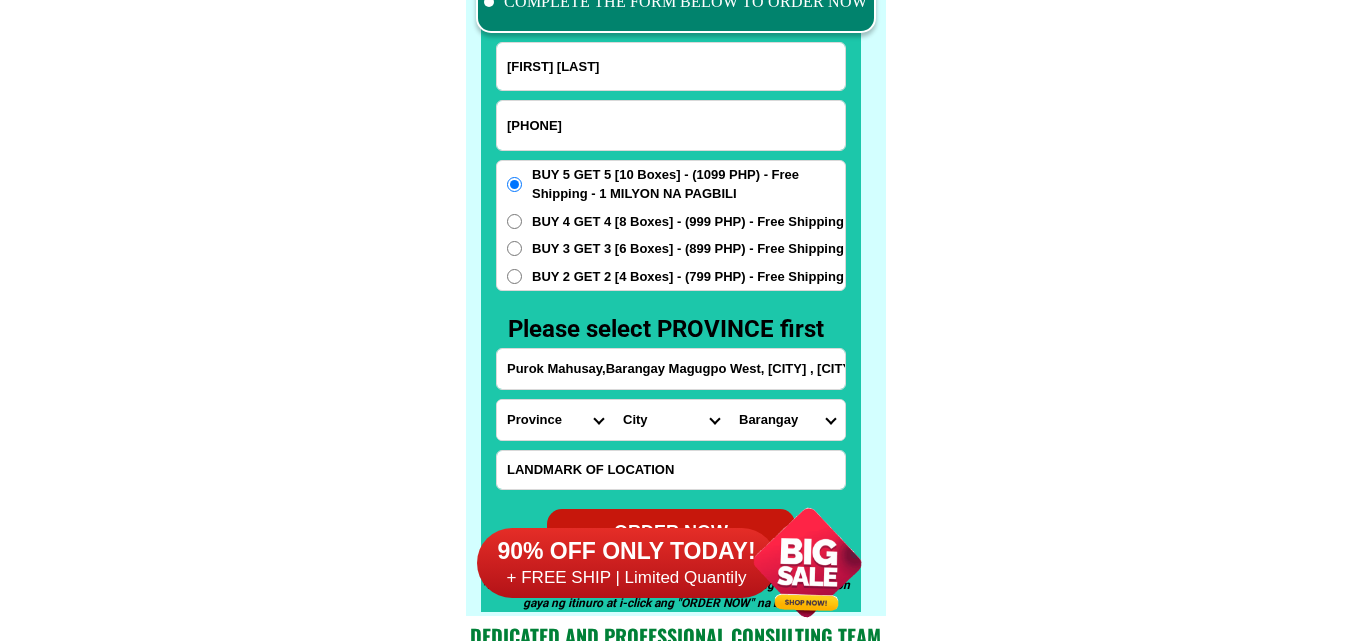scroll, scrollTop: 0, scrollLeft: 177, axis: horizontal 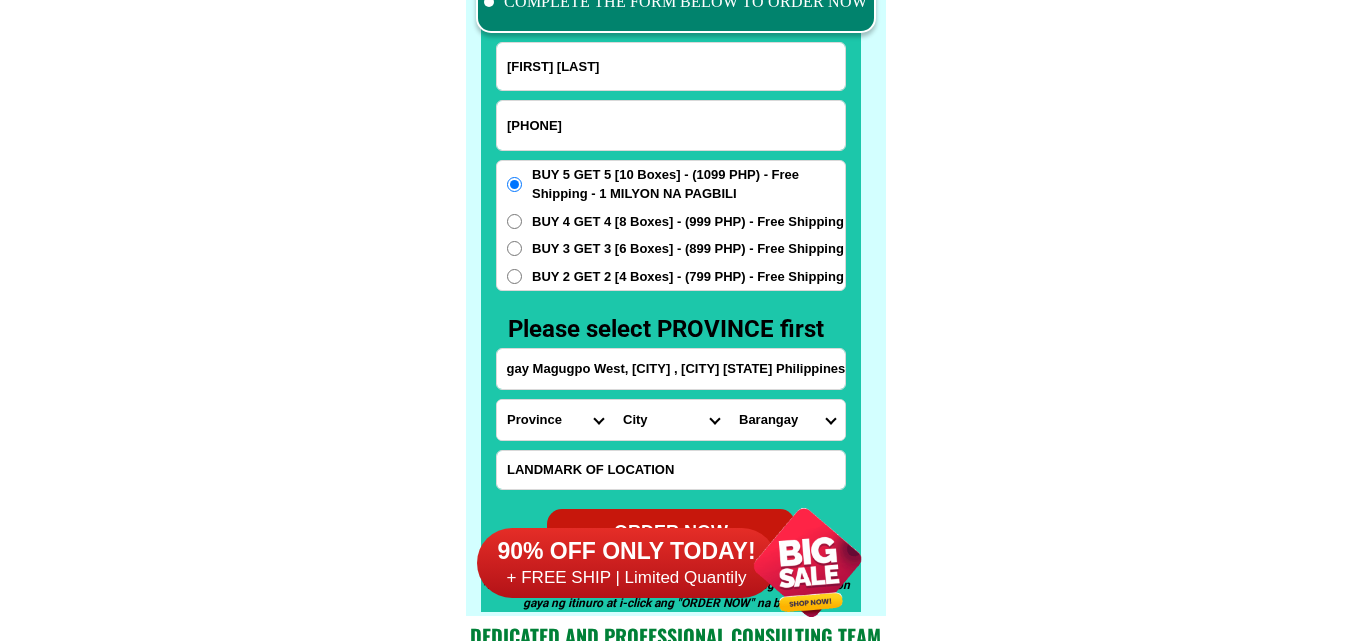 type on "Purok Mahusay,Barangay Magugpo West,  Tagum City ,Davao Del Norte Philippines" 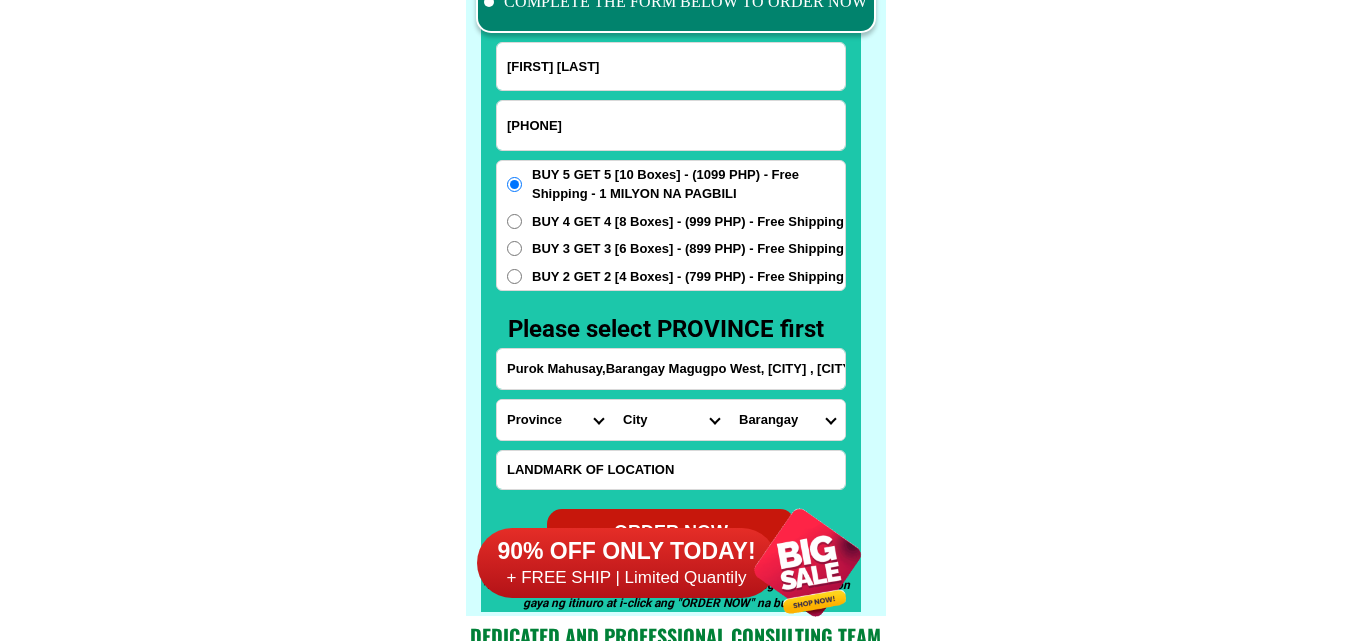 click on "Province Abra Agusan-del-norte Agusan-del-sur Aklan Albay Antique Apayao Aurora Basilan Bataan Batanes Batangas Benguet Biliran Bohol Bukidnon Bulacan Cagayan Camarines-norte Camarines-sur Camiguin Capiz Catanduanes Cavite Cebu Cotabato Davao-de-oro Davao-del-norte Davao-del-sur Davao-occidental Davao-oriental Dinagat-islands Eastern-samar Guimaras Ifugao Ilocos-norte Ilocos-sur Iloilo Isabela Kalinga La-union Laguna Lanao-del-norte Lanao-del-sur Leyte Maguindanao Marinduque Masbate Metro-manila Misamis-occidental Misamis-oriental Mountain-province Negros-occidental Negros-oriental Northern-samar Nueva-ecija Nueva-vizcaya Occidental-mindoro Oriental-mindoro Palawan Pampanga Pangasinan Quezon Quirino Rizal Romblon Sarangani Siquijor Sorsogon South-cotabato Southern-leyte Sultan-kudarat Sulu Surigao-del-norte Surigao-del-sur Tarlac Tawi-tawi Western-samar Zambales Zamboanga-del-norte Zamboanga-del-sur Zamboanga-sibugay" at bounding box center (555, 420) 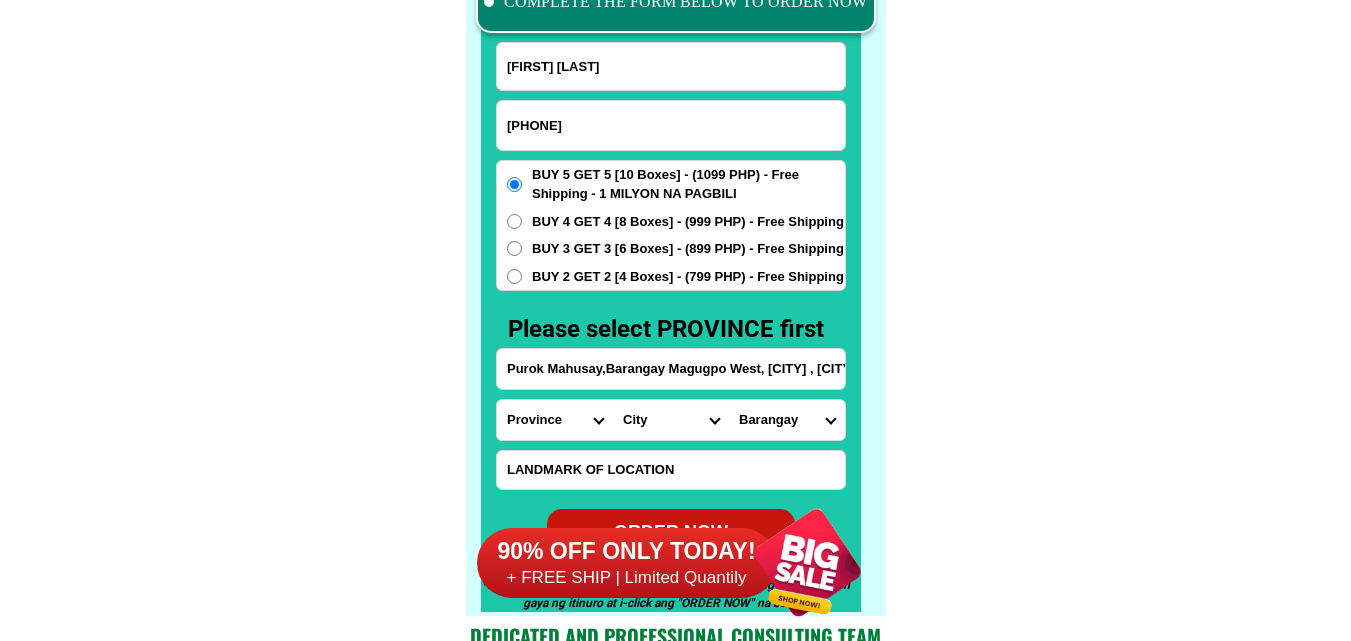 select on "63_773" 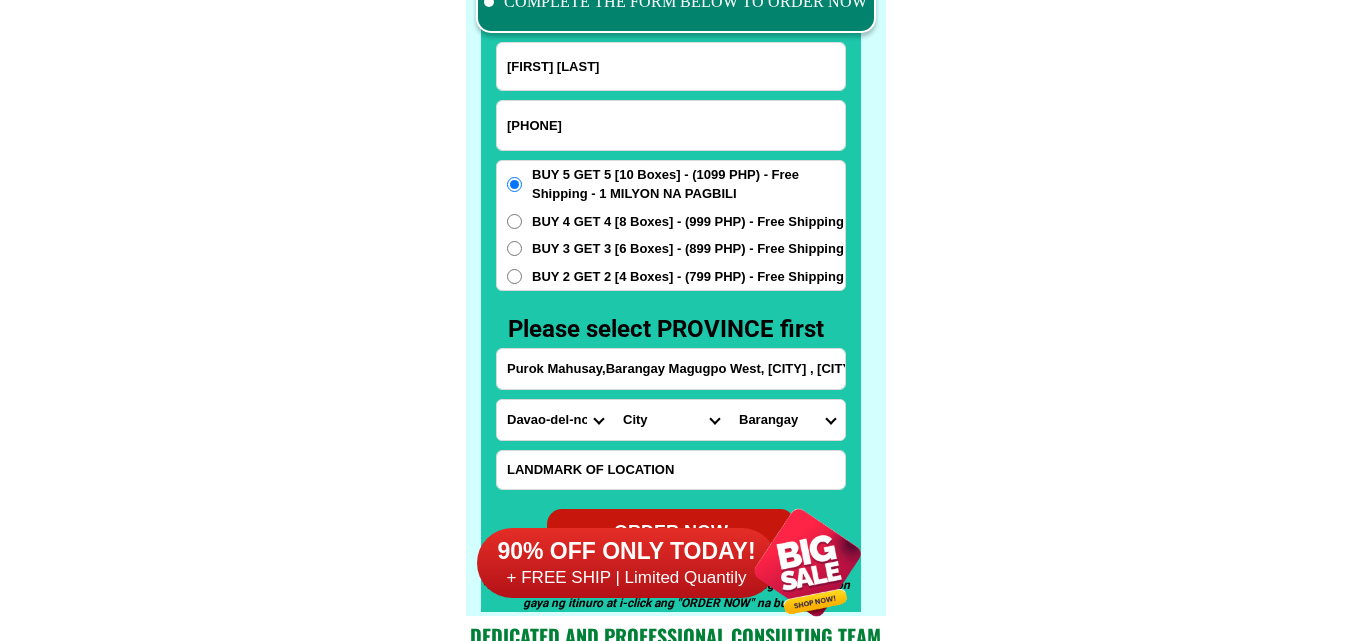 click on "Province Abra Agusan-del-norte Agusan-del-sur Aklan Albay Antique Apayao Aurora Basilan Bataan Batanes Batangas Benguet Biliran Bohol Bukidnon Bulacan Cagayan Camarines-norte Camarines-sur Camiguin Capiz Catanduanes Cavite Cebu Cotabato Davao-de-oro Davao-del-norte Davao-del-sur Davao-occidental Davao-oriental Dinagat-islands Eastern-samar Guimaras Ifugao Ilocos-norte Ilocos-sur Iloilo Isabela Kalinga La-union Laguna Lanao-del-norte Lanao-del-sur Leyte Maguindanao Marinduque Masbate Metro-manila Misamis-occidental Misamis-oriental Mountain-province Negros-occidental Negros-oriental Northern-samar Nueva-ecija Nueva-vizcaya Occidental-mindoro Oriental-mindoro Palawan Pampanga Pangasinan Quezon Quirino Rizal Romblon Sarangani Siquijor Sorsogon South-cotabato Southern-leyte Sultan-kudarat Sulu Surigao-del-norte Surigao-del-sur Tarlac Tawi-tawi Western-samar Zambales Zamboanga-del-norte Zamboanga-del-sur Zamboanga-sibugay" at bounding box center [555, 420] 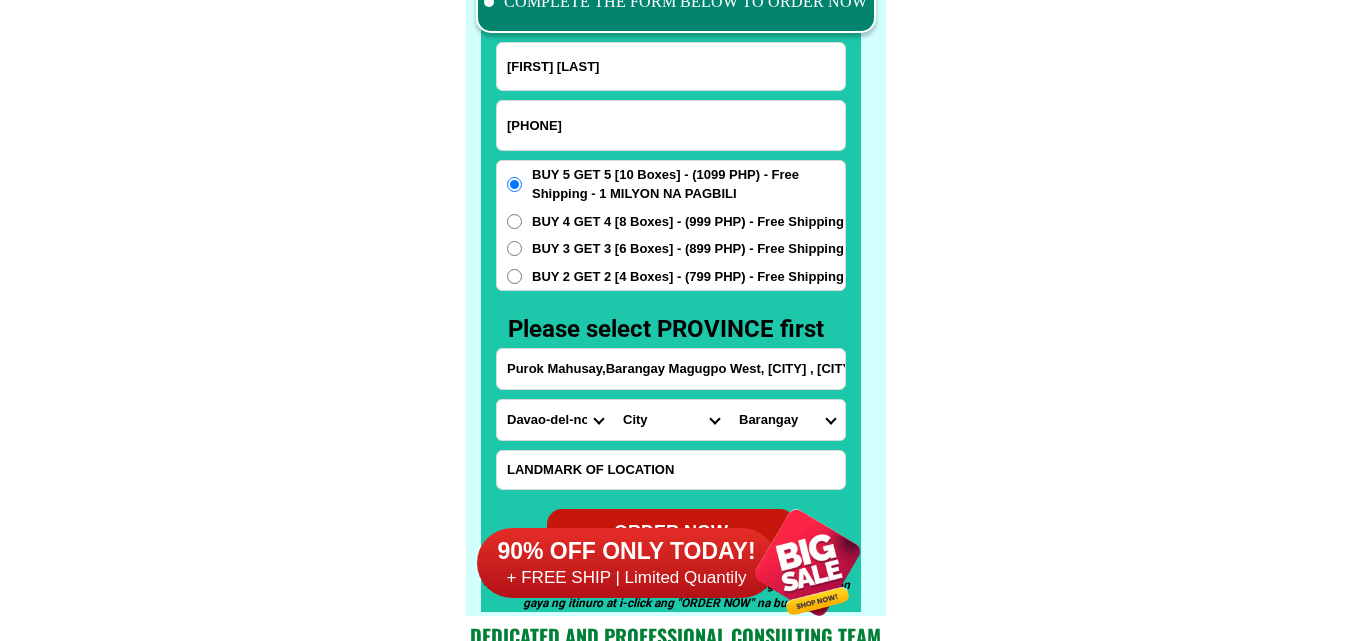 click on "Purok Mahusay,Barangay Magugpo West,  Tagum City ,Davao Del Norte Philippines" at bounding box center [671, 369] 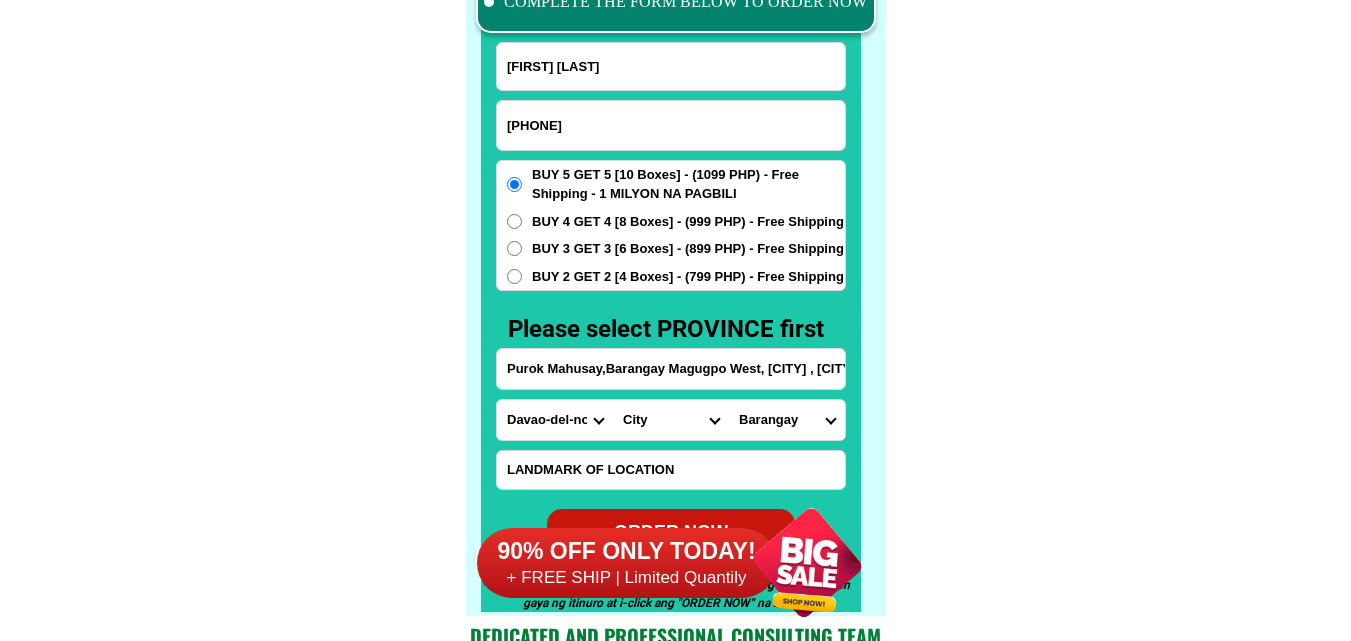 click on "City Asuncion Braulio-e.-dujali Davao-del-norte-carmen Davao-del-norte-san-isidro Davao-del-norte-santo-tomas Island-garden-city-of-samal Kapalong New-corella Panabo-city Tagum-city Talaingod" at bounding box center [671, 420] 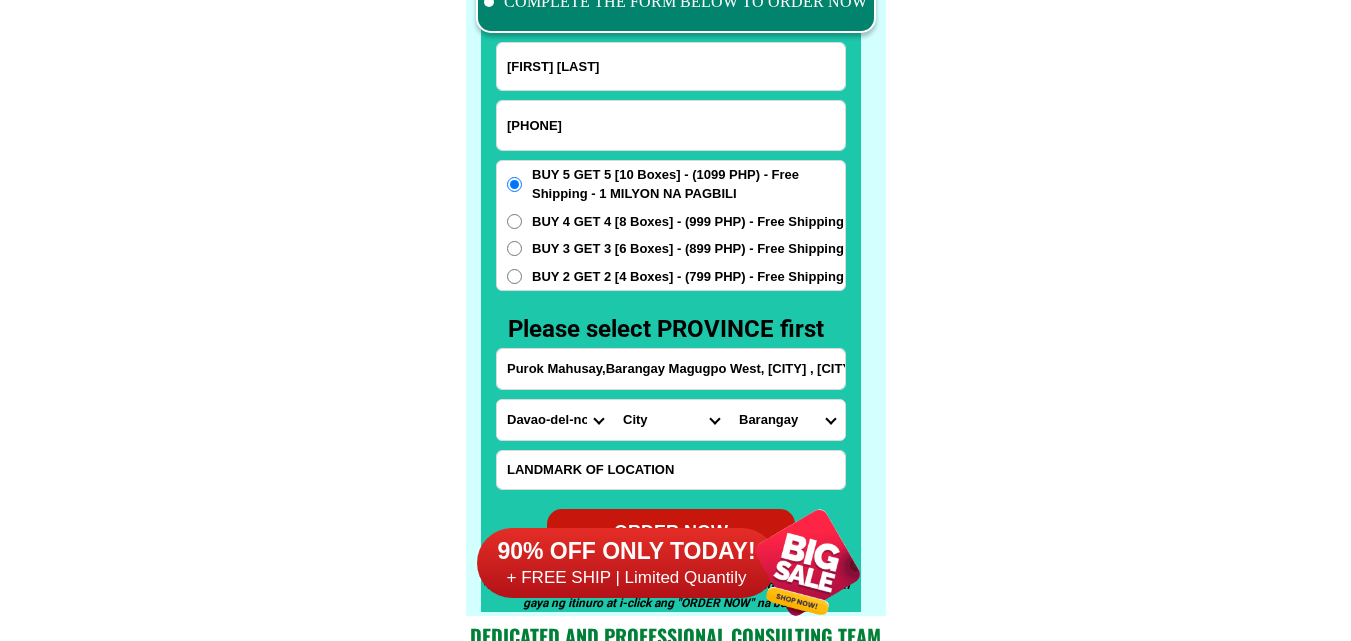 select on "63_7732798" 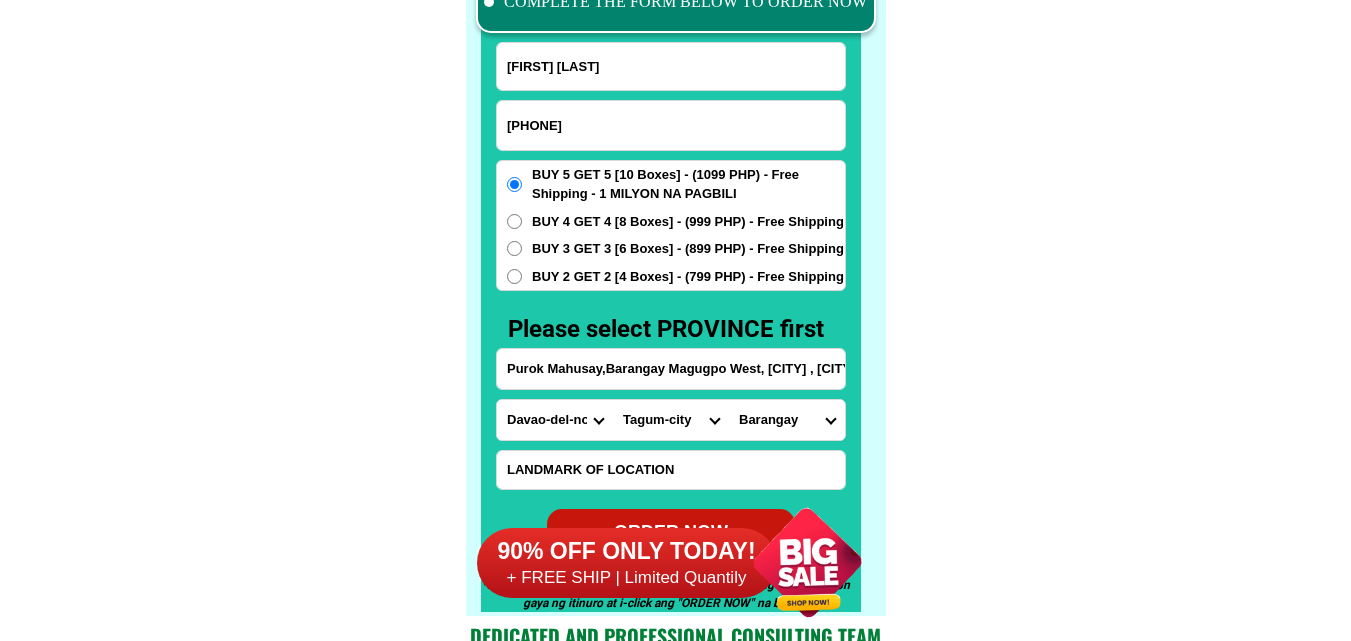 click on "City Asuncion Braulio-e.-dujali Davao-del-norte-carmen Davao-del-norte-san-isidro Davao-del-norte-santo-tomas Island-garden-city-of-samal Kapalong New-corella Panabo-city Tagum-city Talaingod" at bounding box center (671, 420) 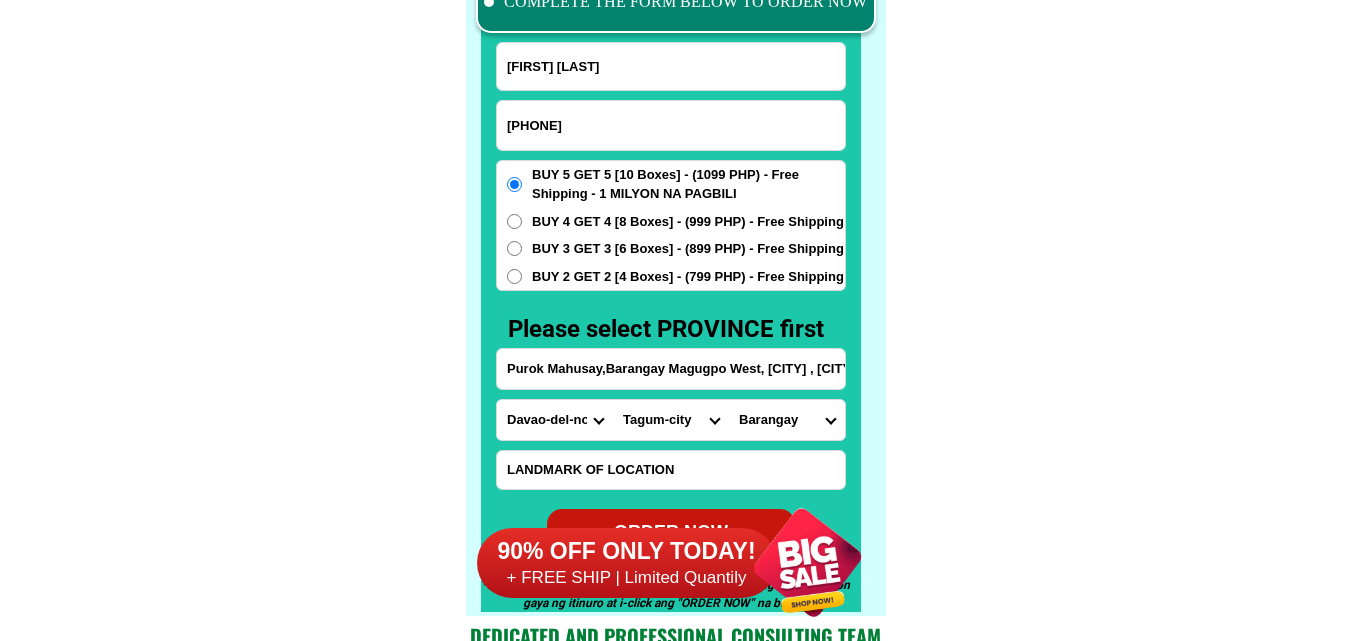 click on "Barangay Apokon Bincungan Busaon Canocotan Cuambogan La filipina Liboganon Madaum Magdum Magugpo east Magugpo north Magugpo poblacion Magugpo south Magugpo west Mankilam New balamban Nueva fuerza Pagsabangan Pandapan San agustin San isidro San miguel (camp 4) Visayan village" at bounding box center [787, 420] 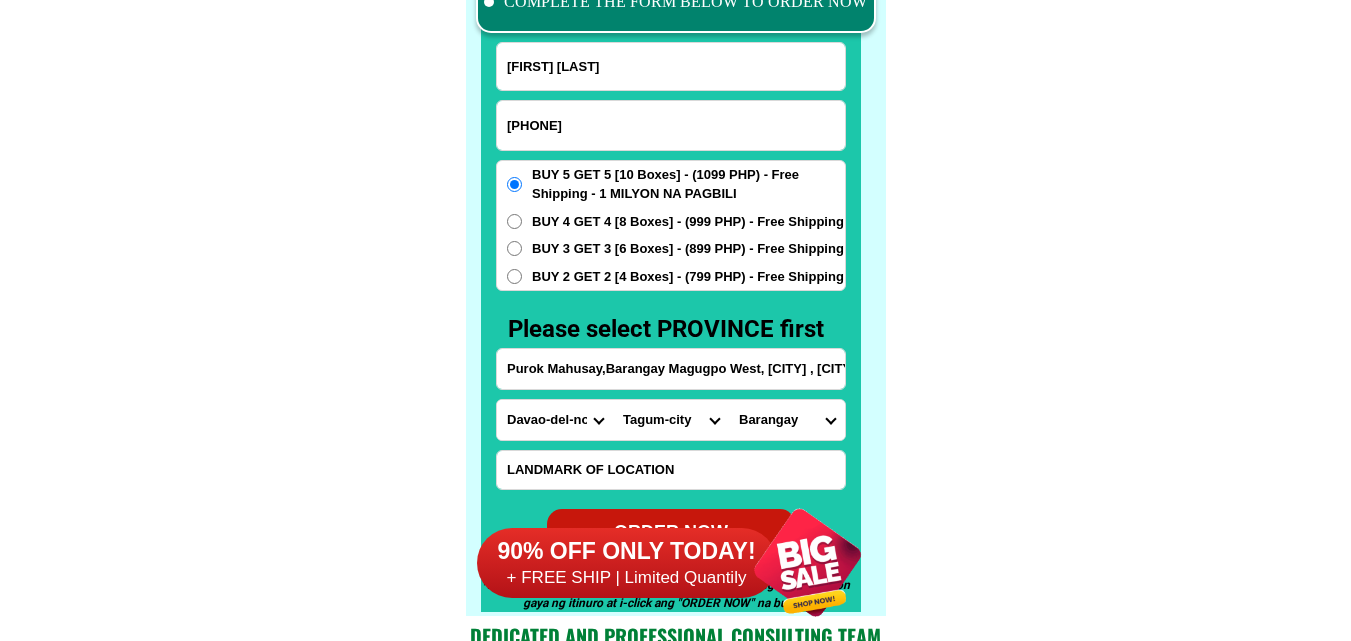 select on "63_77327983137" 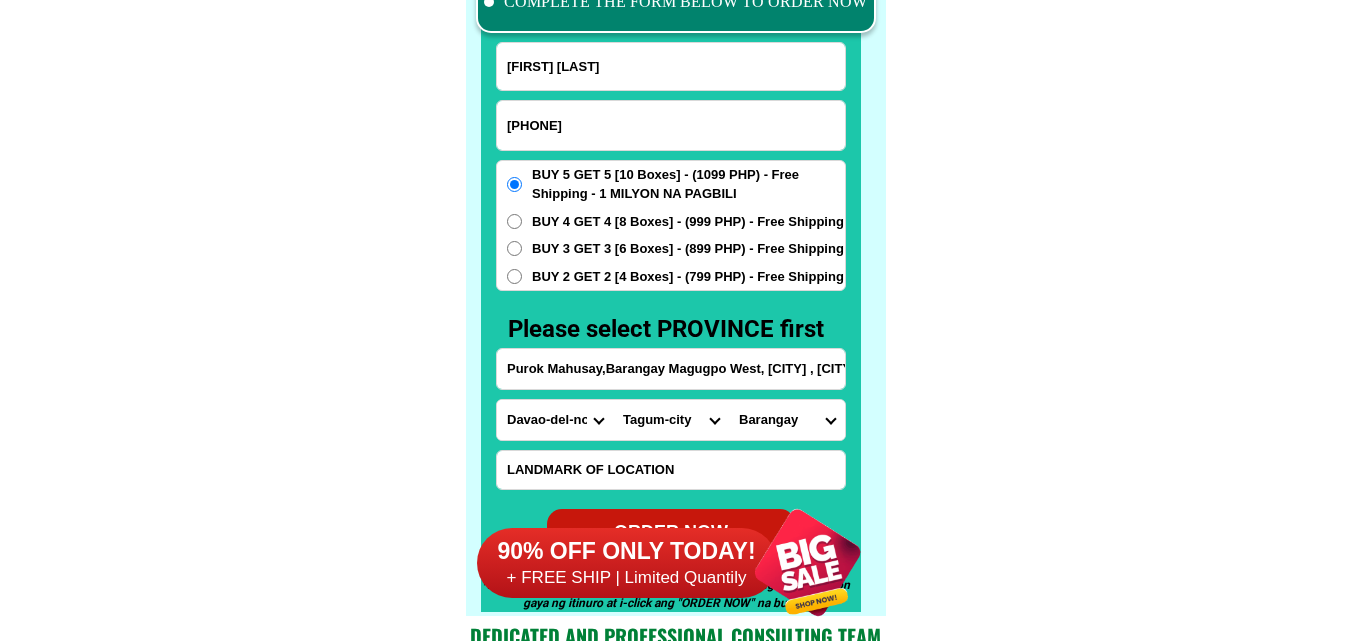 click on "Barangay Apokon Bincungan Busaon Canocotan Cuambogan La filipina Liboganon Madaum Magdum Magugpo east Magugpo north Magugpo poblacion Magugpo south Magugpo west Mankilam New balamban Nueva fuerza Pagsabangan Pandapan San agustin San isidro San miguel (camp 4) Visayan village" at bounding box center (787, 420) 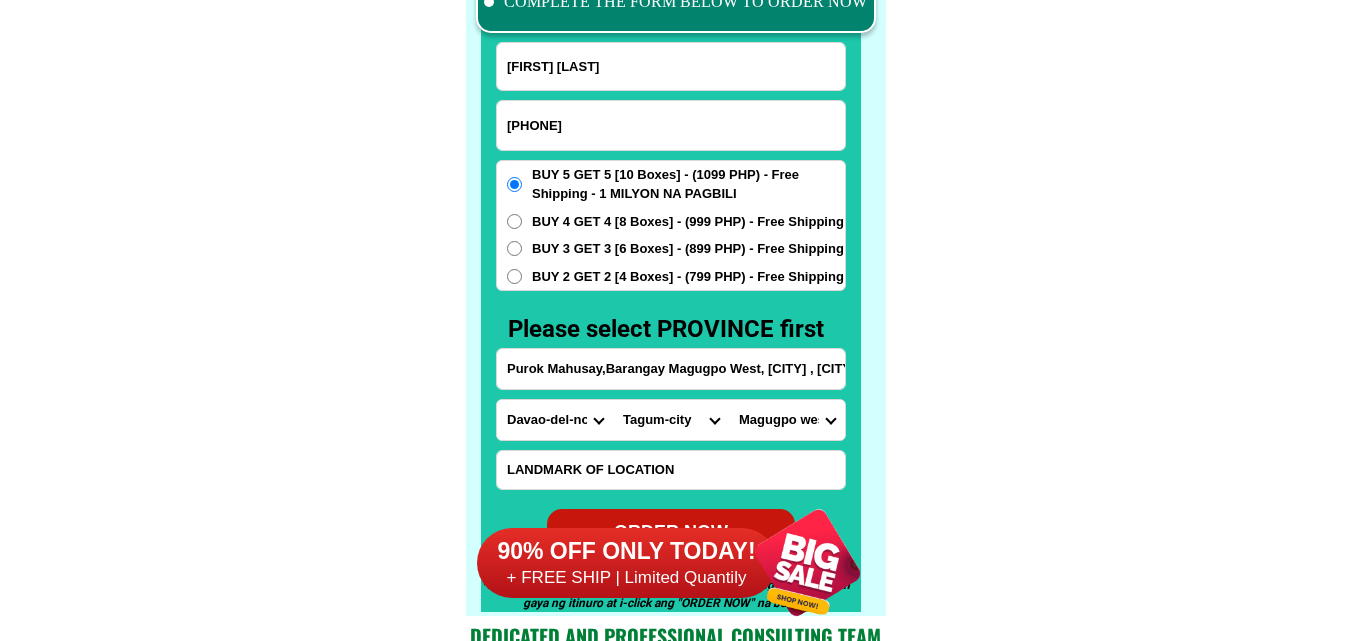 click on "FREE SHIPPING NATIONWIDE Contact Review Introduction Product BONA VITA COFFEE Comprehensive health protection solution
Research by Dr. Willie Ong and Dr. Liza Ong ✅ 𝙰𝚗𝚝𝚒 𝙲𝚊𝚗𝚌𝚎𝚛 ✅ 𝙰𝚗𝚝𝚒 𝚂𝚝𝚛𝚘𝚔𝚎
✅ 𝙰𝚗𝚝𝚒 𝙳𝚒𝚊𝚋𝚎𝚝𝚒𝚌 ✅ 𝙳𝚒𝚊𝚋𝚎𝚝𝚎𝚜 FAKE VS ORIGINAL Noon: nagkaroon ng cancer, hindi makalakad ng normal pagkatapos: uminom ng Bonavita dalawang beses sa isang araw, maaaring maglakad nang mag-isa, bawasan ang mga sintomas ng kanser The product has been certified for
safety and effectiveness Prevent and combat signs of diabetes, hypertension, and cardiovascular diseases Helps strengthen bones and joints Prevent cancer Reduce excess fat Anti-aging BONAVITA CAFE WITH HYDROLYZED COLLAGEN Enemy of the cause of disease LIZA ONG Doc Nutrition Department of Philippines General Hospital shared that BONA VITA CAFE sprouts are the panacea in anti - aging and anti-disease. Start After 1 week" at bounding box center [675, -6188] 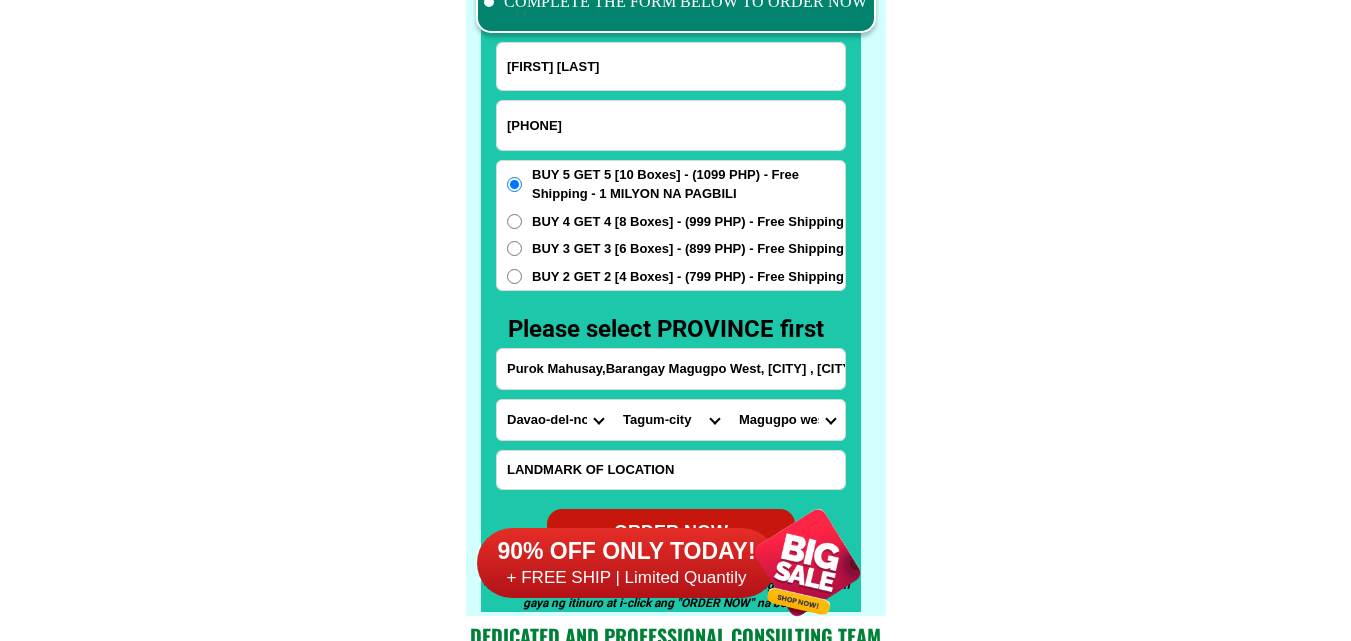 click at bounding box center [671, 470] 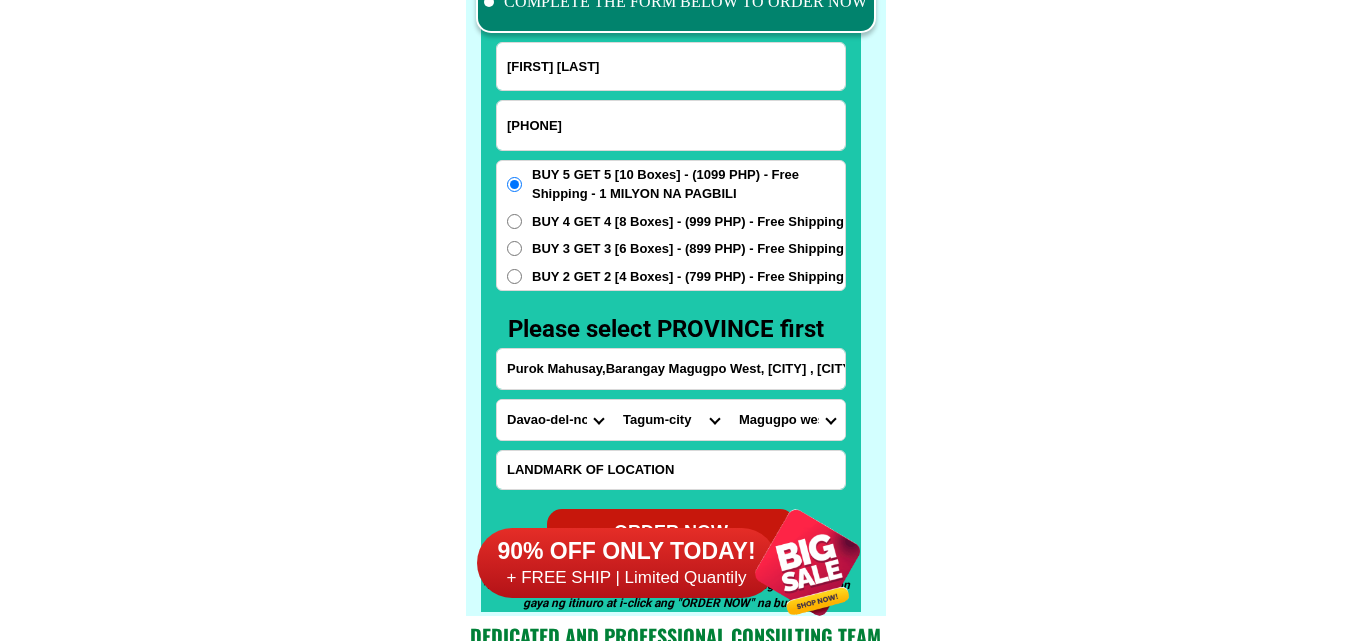 paste on "Gante Road 1 beside old topline transcyle motor company ,then proceed forward to Rey Motor Shop you ask my name  Letty Pero" 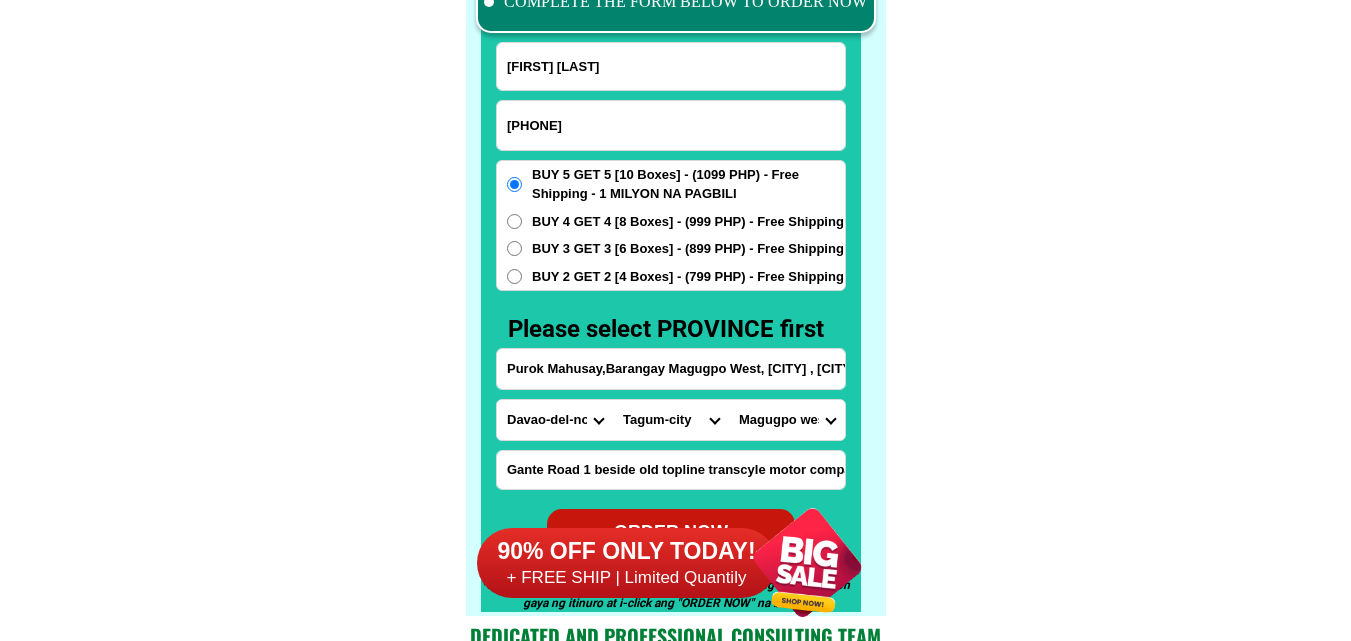 scroll, scrollTop: 0, scrollLeft: 463, axis: horizontal 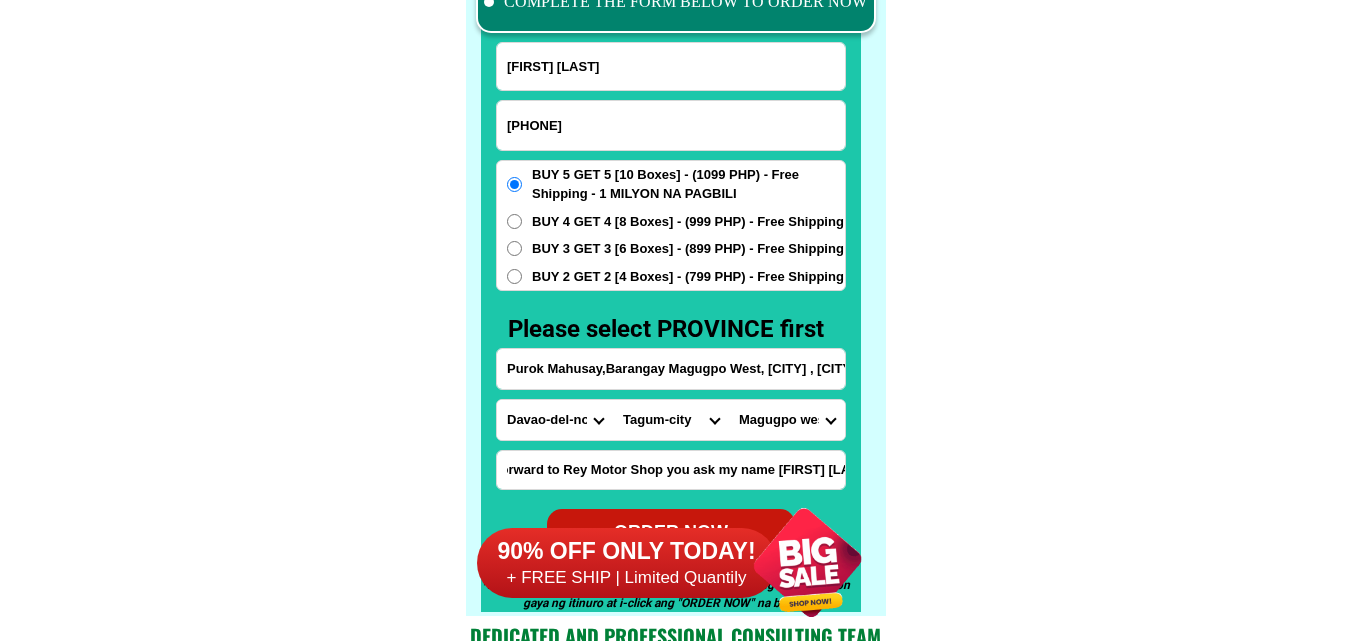 type on "Gante Road 1 beside old topline transcyle motor company ,then proceed forward to Rey Motor Shop you ask my name  Letty Pero" 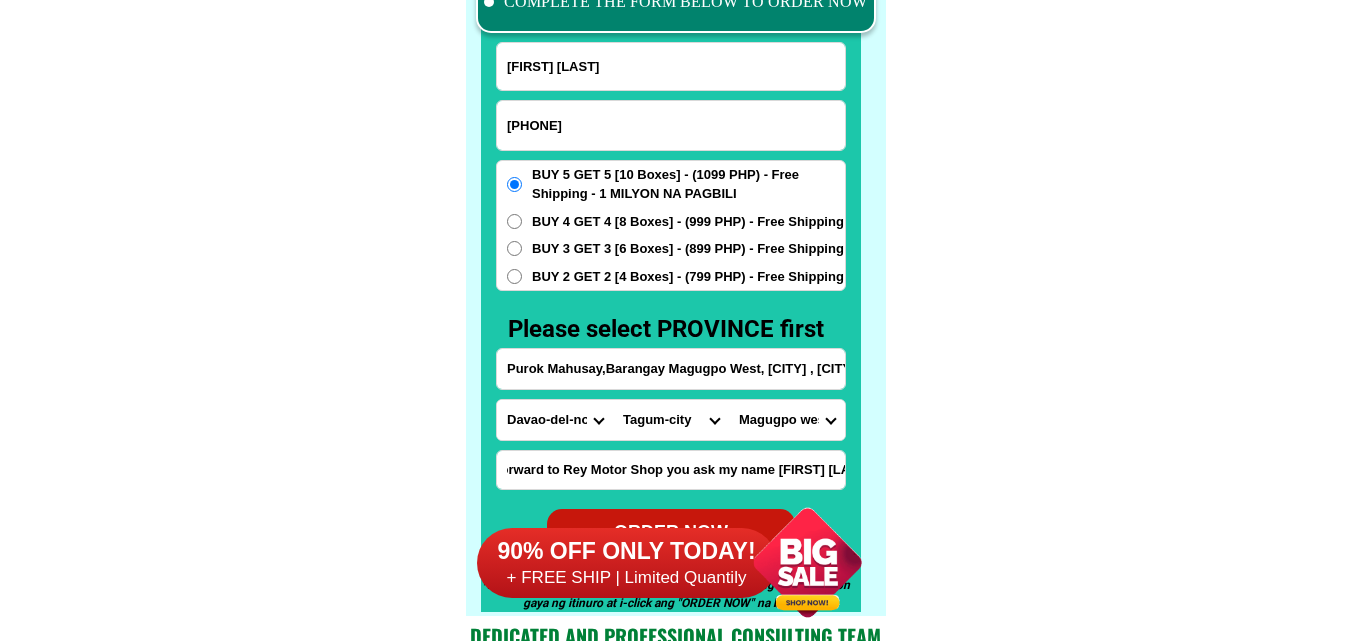 scroll, scrollTop: 0, scrollLeft: 0, axis: both 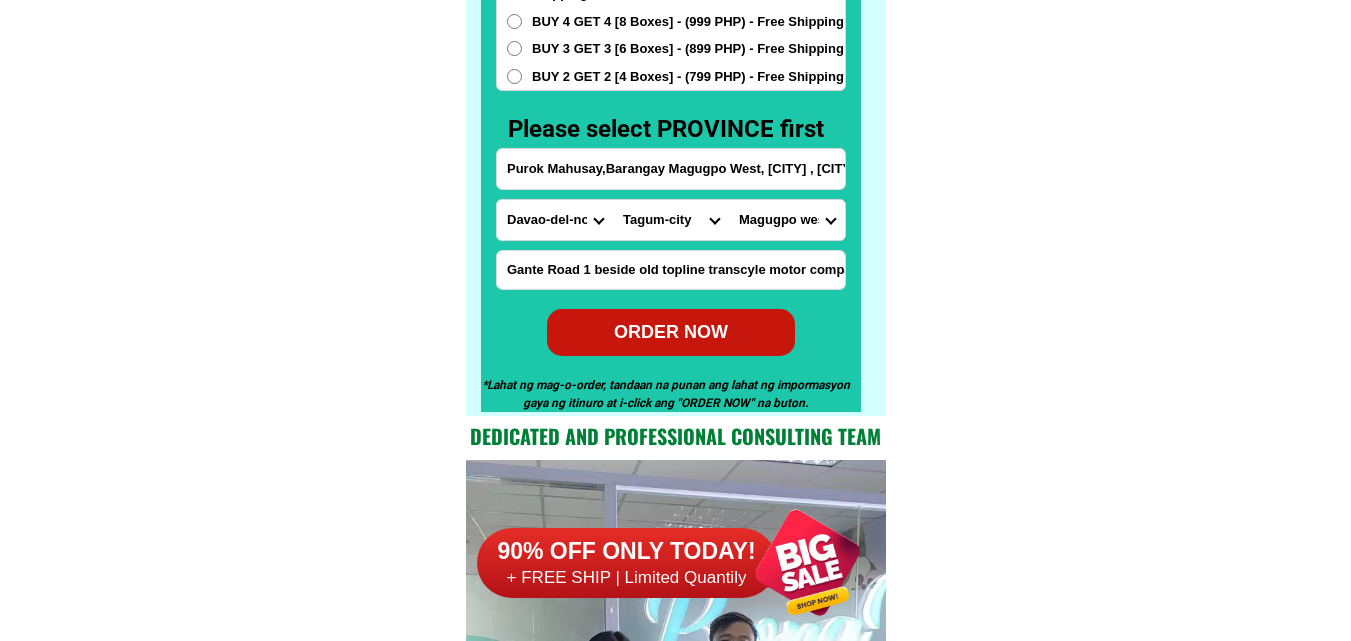click on "BUY 2 GET 2 [4 Boxes] - (799 PHP) - Free Shipping" at bounding box center (688, 77) 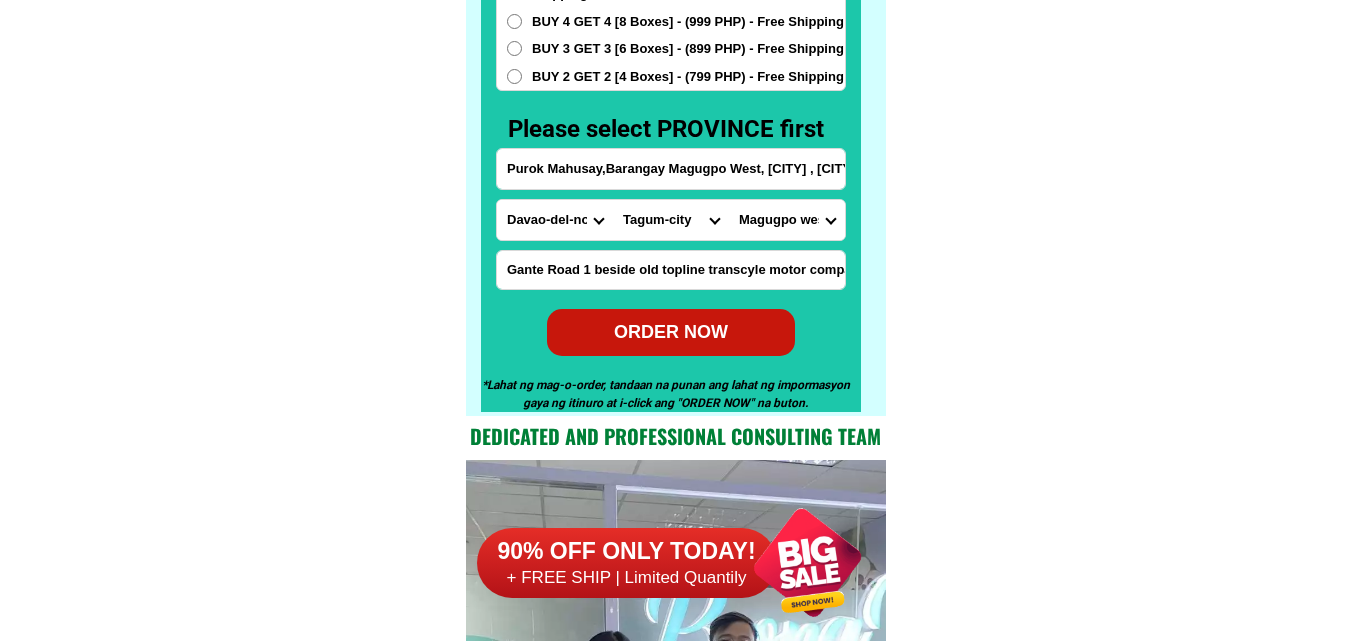 click on "BUY 2 GET 2 [4 Boxes] - (799 PHP) - Free Shipping" at bounding box center [514, 76] 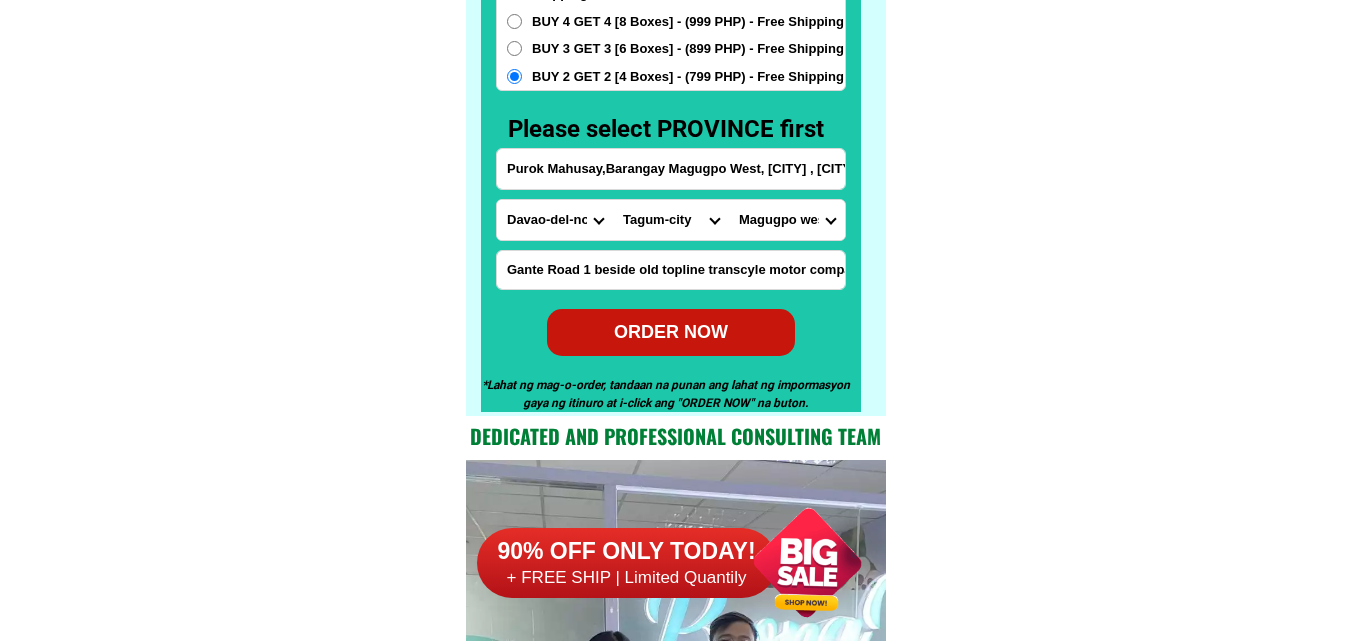 click on "ORDER NOW" at bounding box center [671, 332] 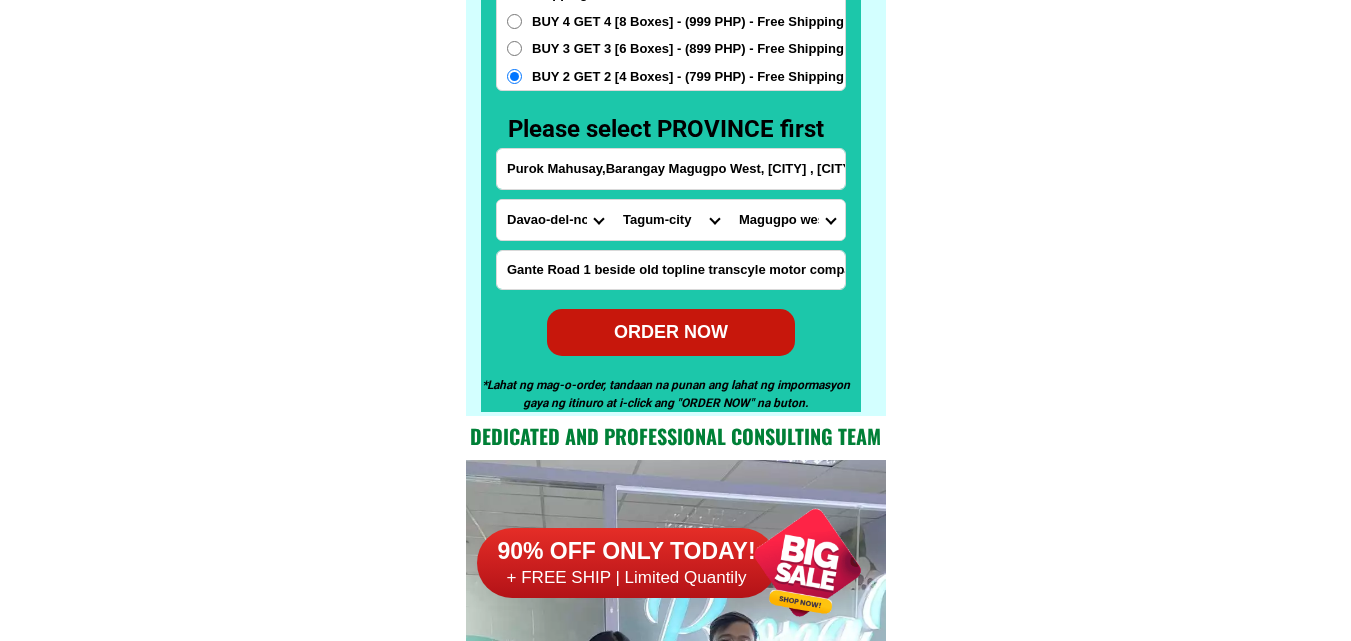 radio on "true" 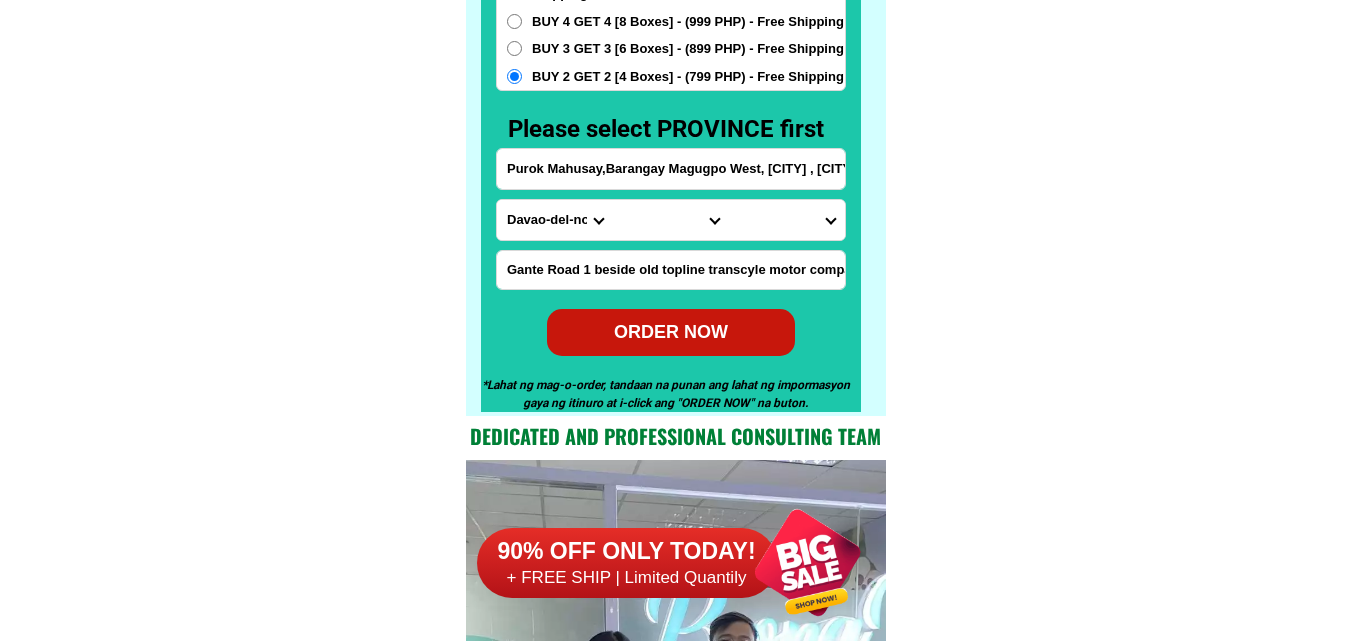 radio on "true" 